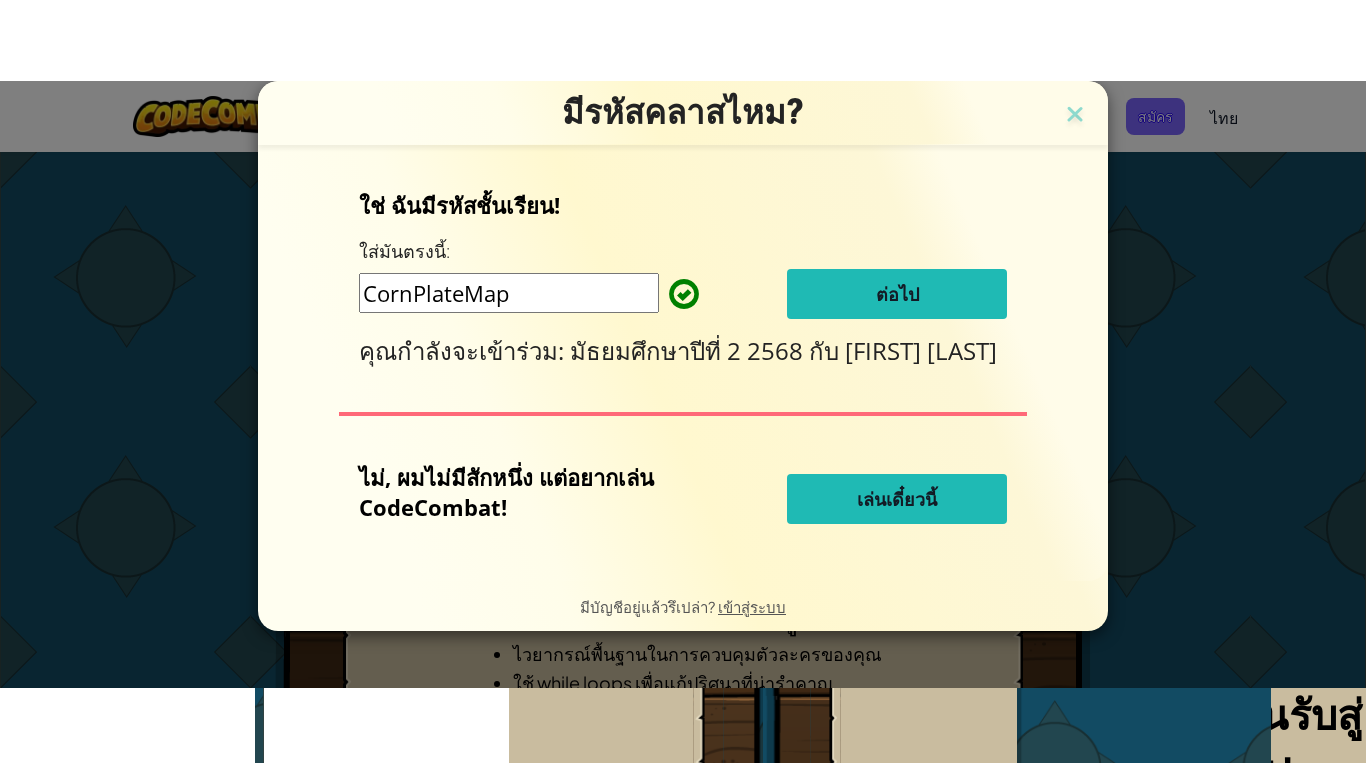 scroll, scrollTop: 0, scrollLeft: 0, axis: both 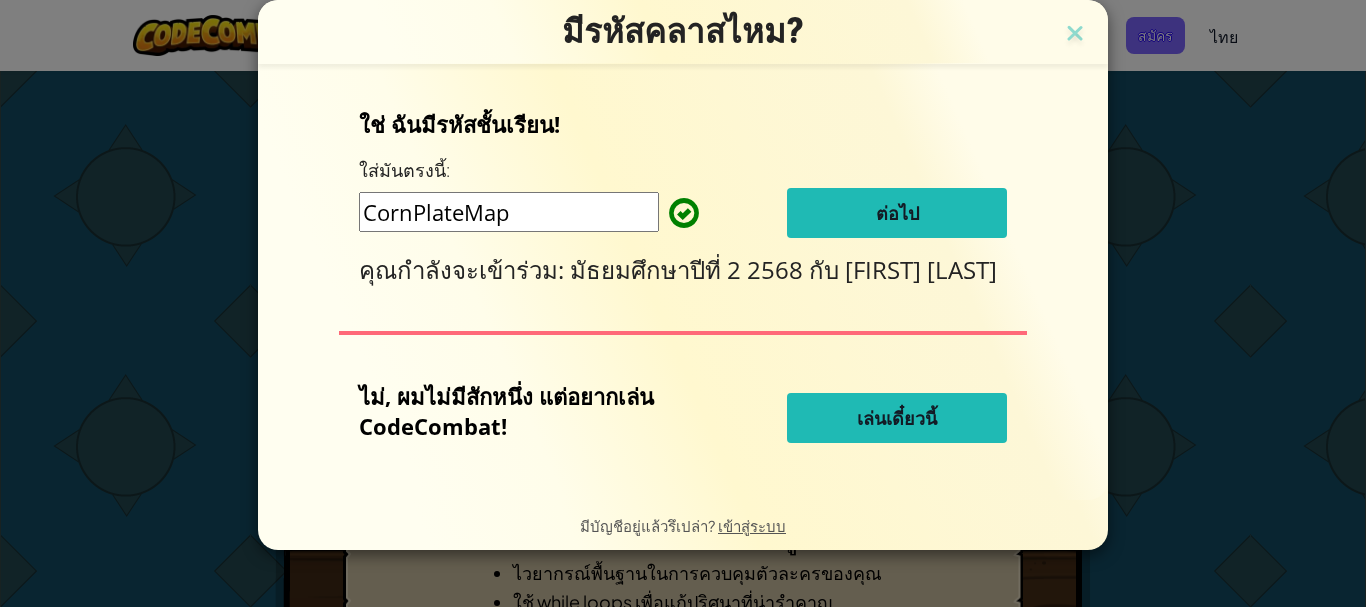 click on "เล่นเดี๋ยวนี้" at bounding box center (897, 418) 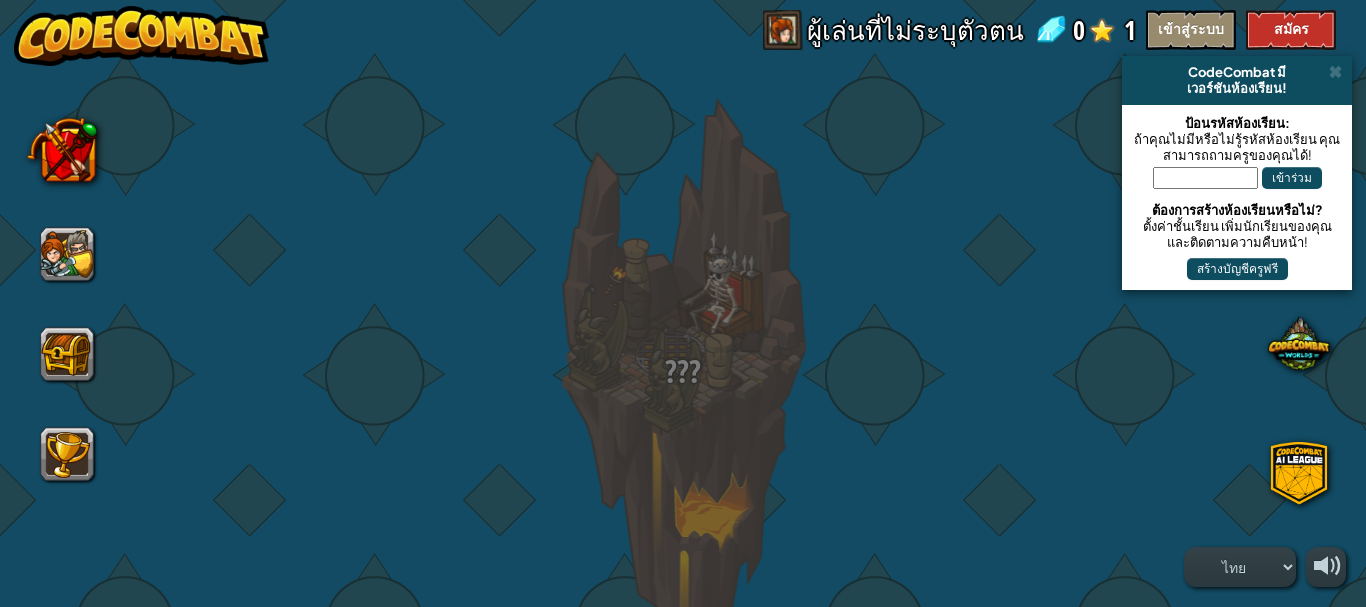 select on "th" 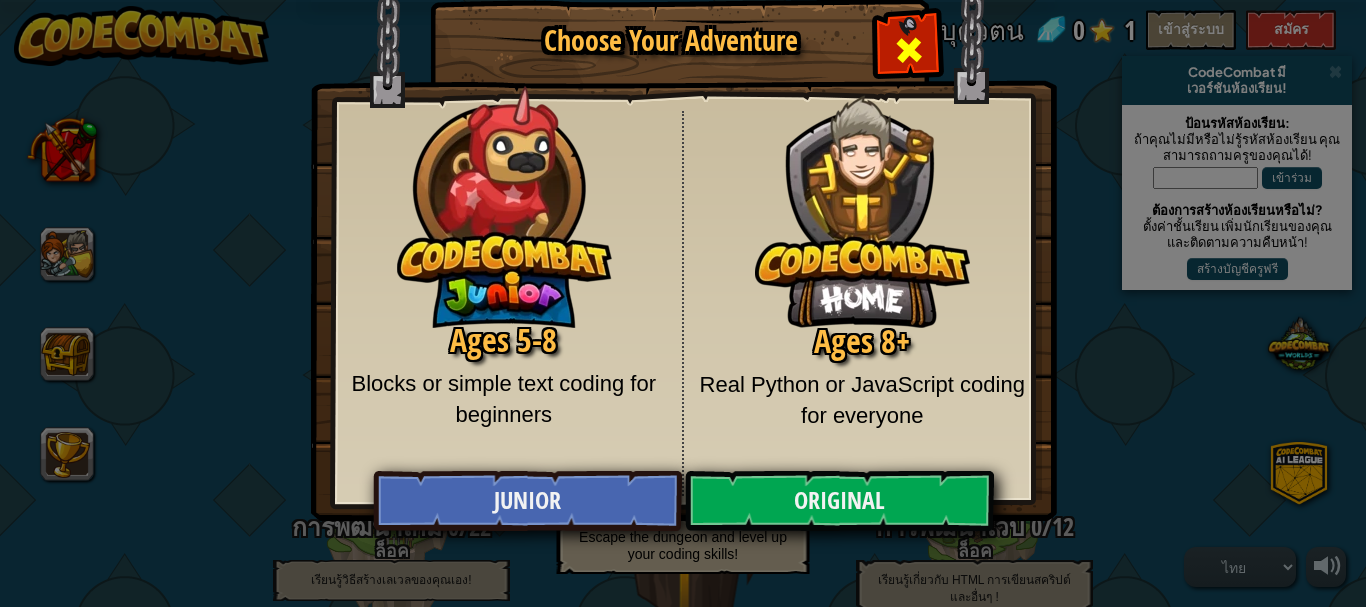 click at bounding box center (908, 47) 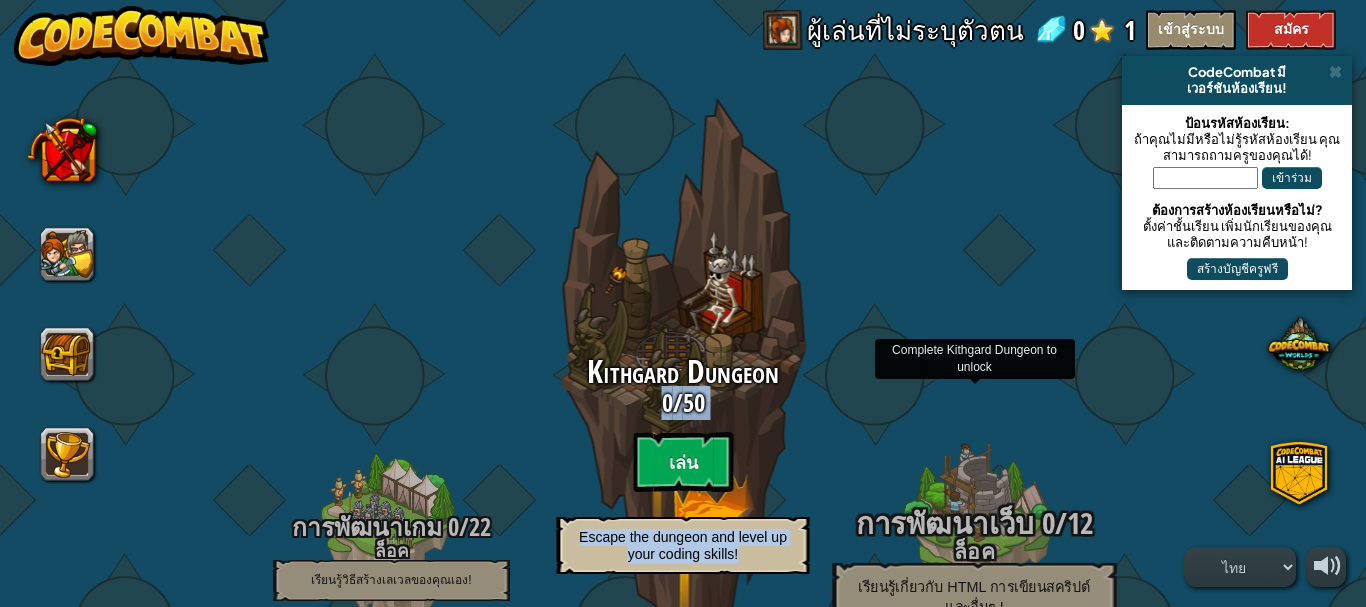 drag, startPoint x: 798, startPoint y: 372, endPoint x: 1102, endPoint y: 403, distance: 305.5765 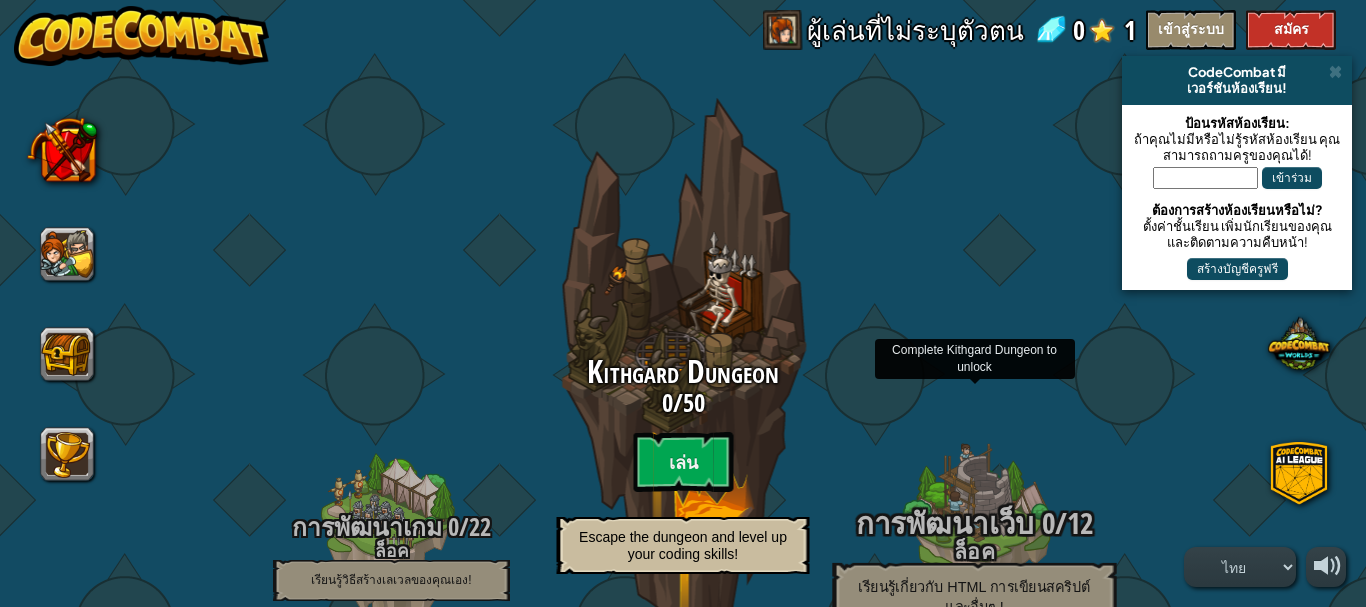 drag, startPoint x: 997, startPoint y: 498, endPoint x: 850, endPoint y: 494, distance: 147.05441 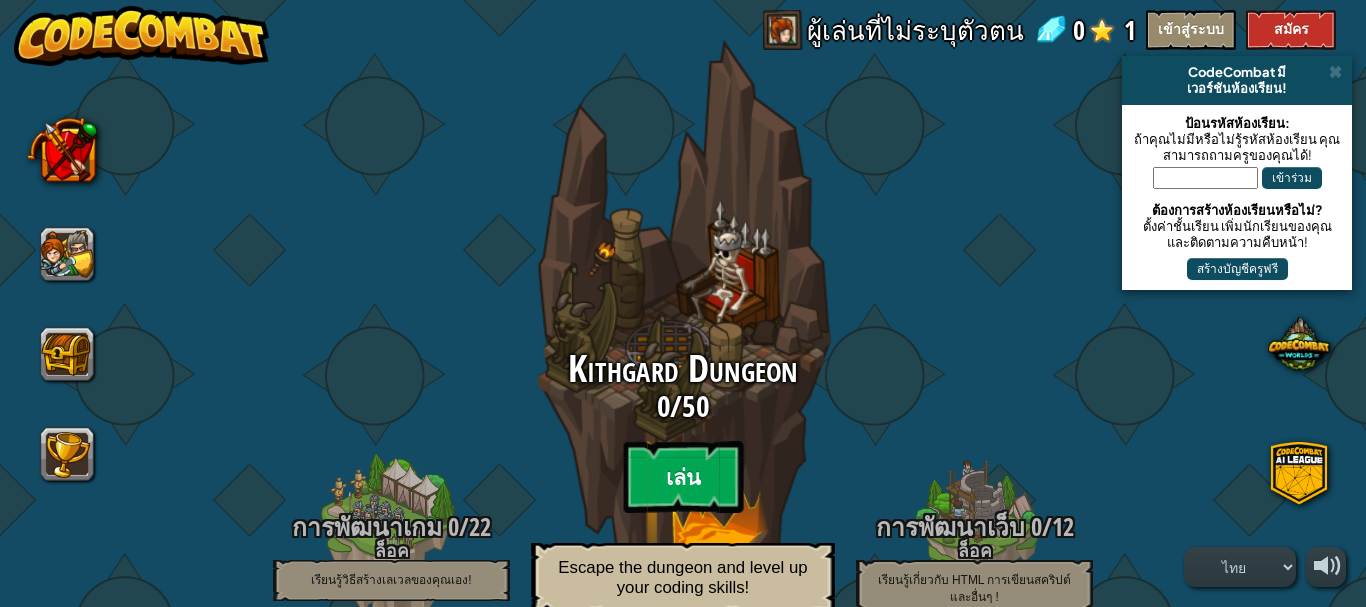 click on "เล่น" at bounding box center [683, 477] 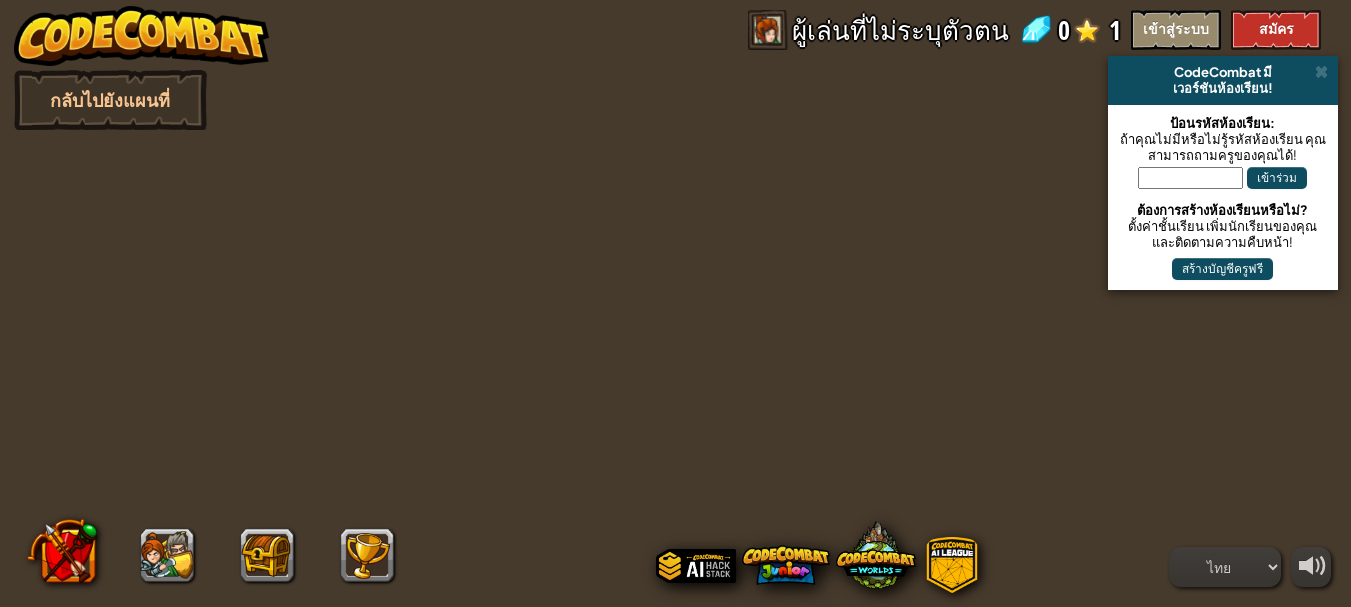 select on "th" 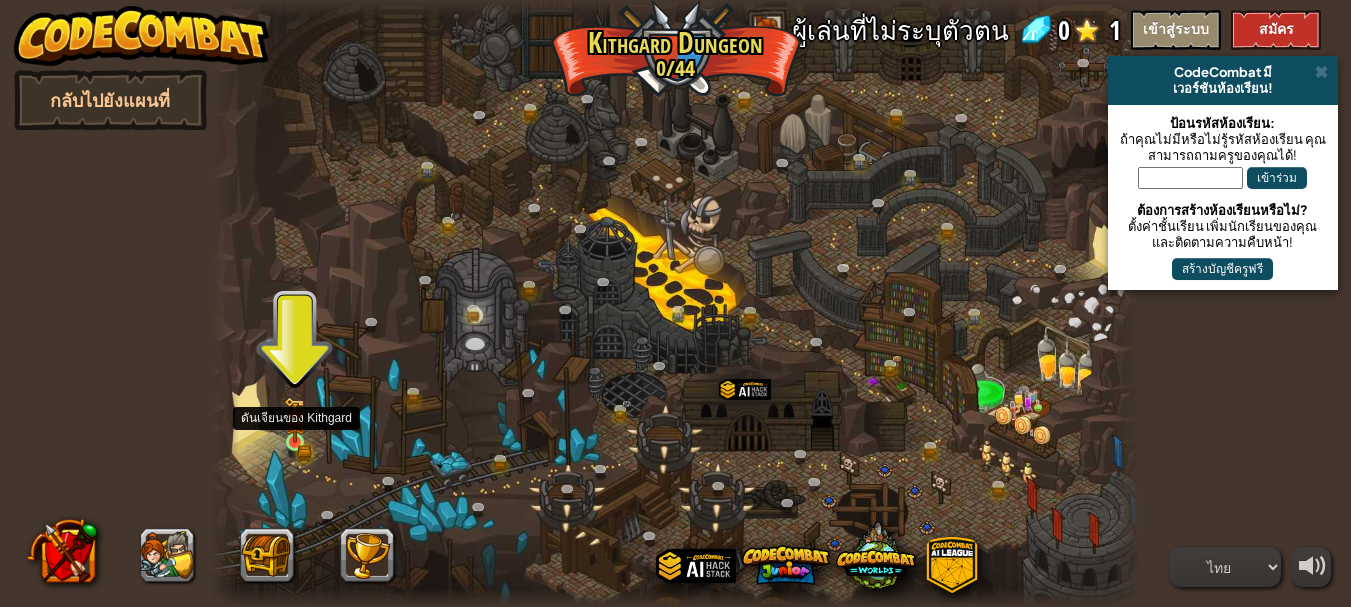 click at bounding box center (294, 420) 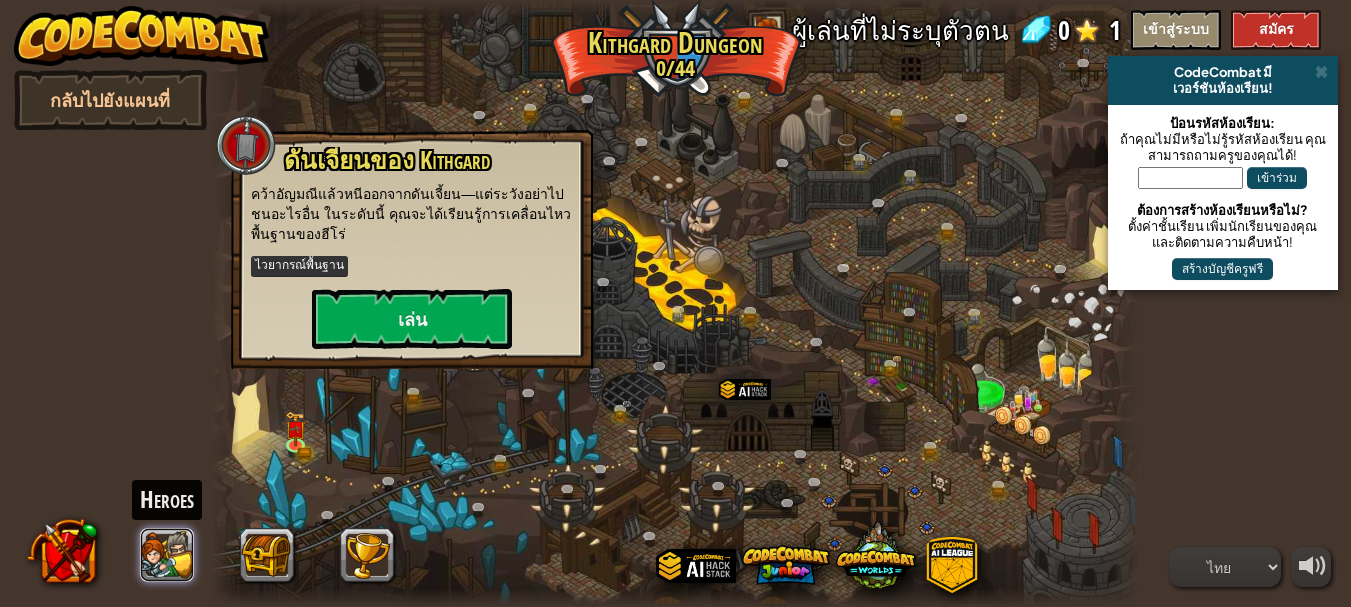 click at bounding box center [167, 555] 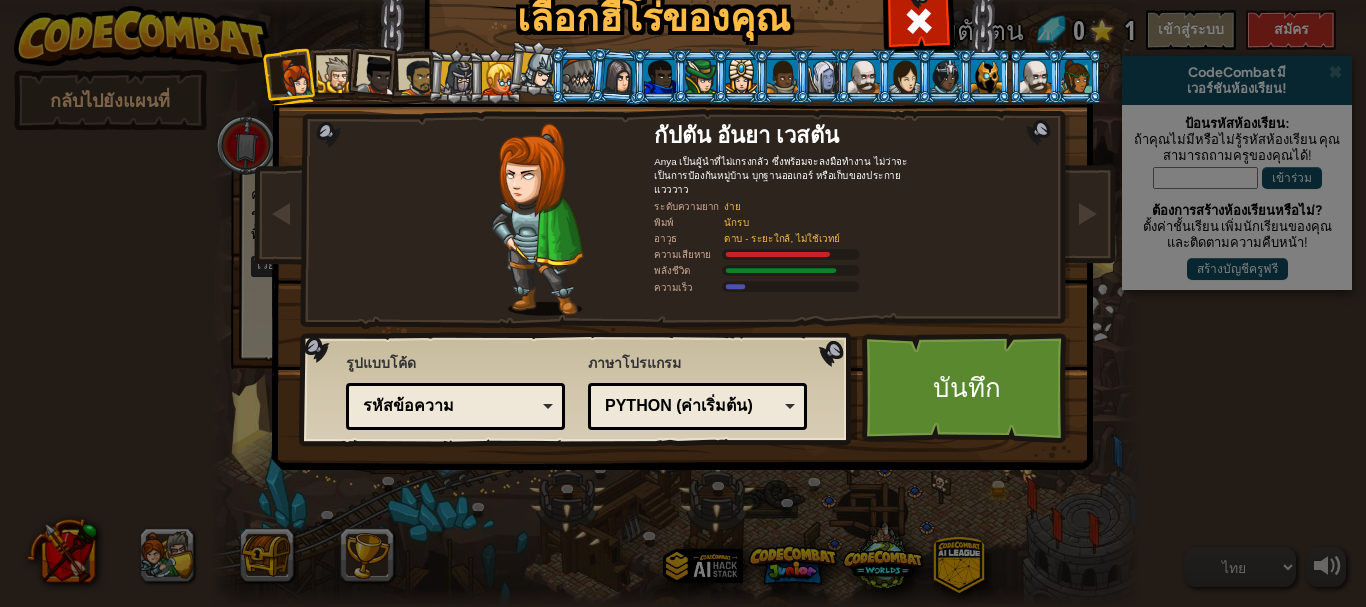 click at bounding box center (741, 76) 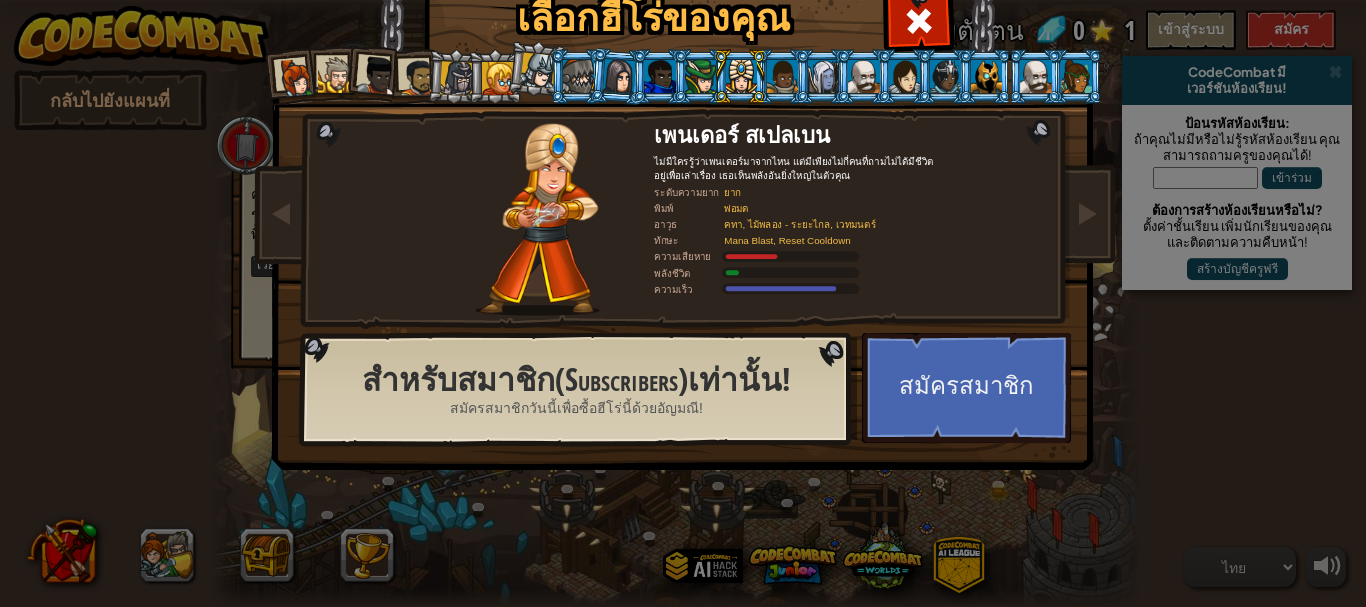 click at bounding box center (782, 76) 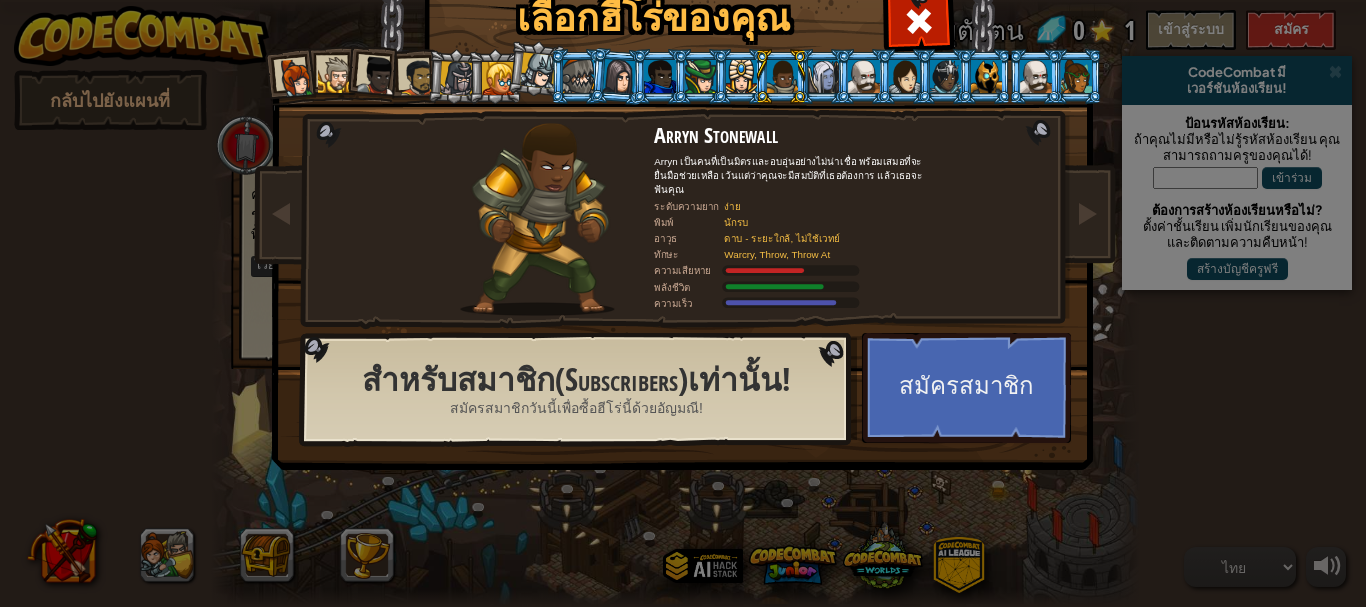 click at bounding box center (373, 73) 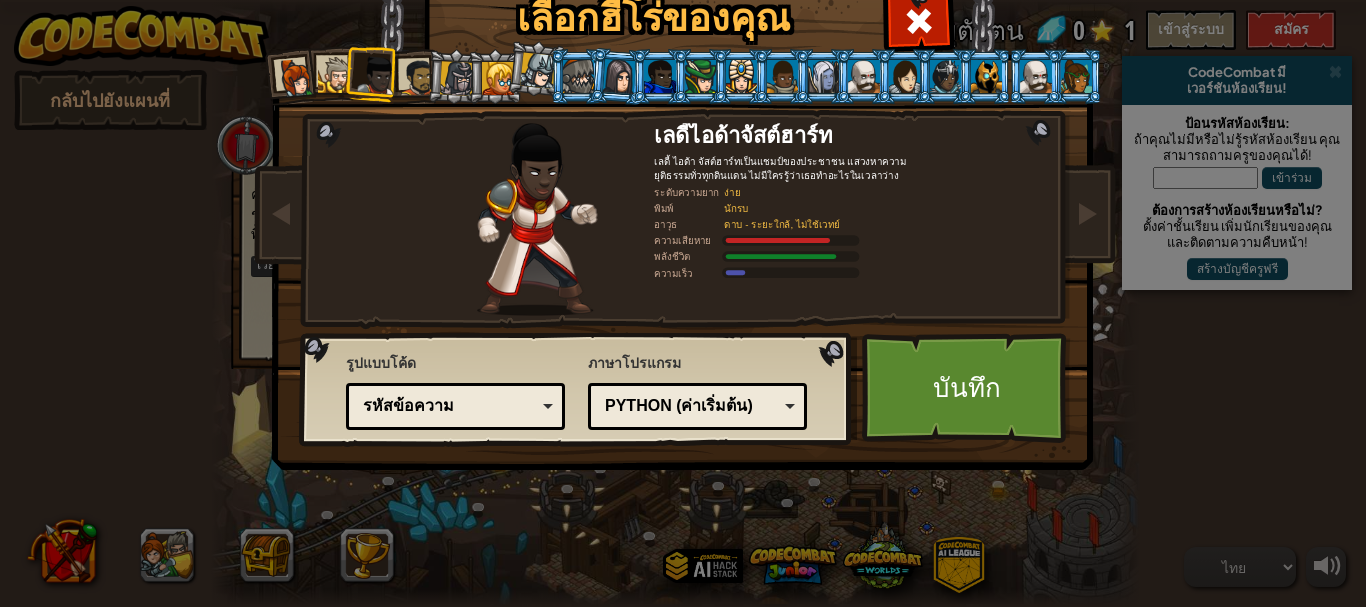 click at bounding box center (336, 75) 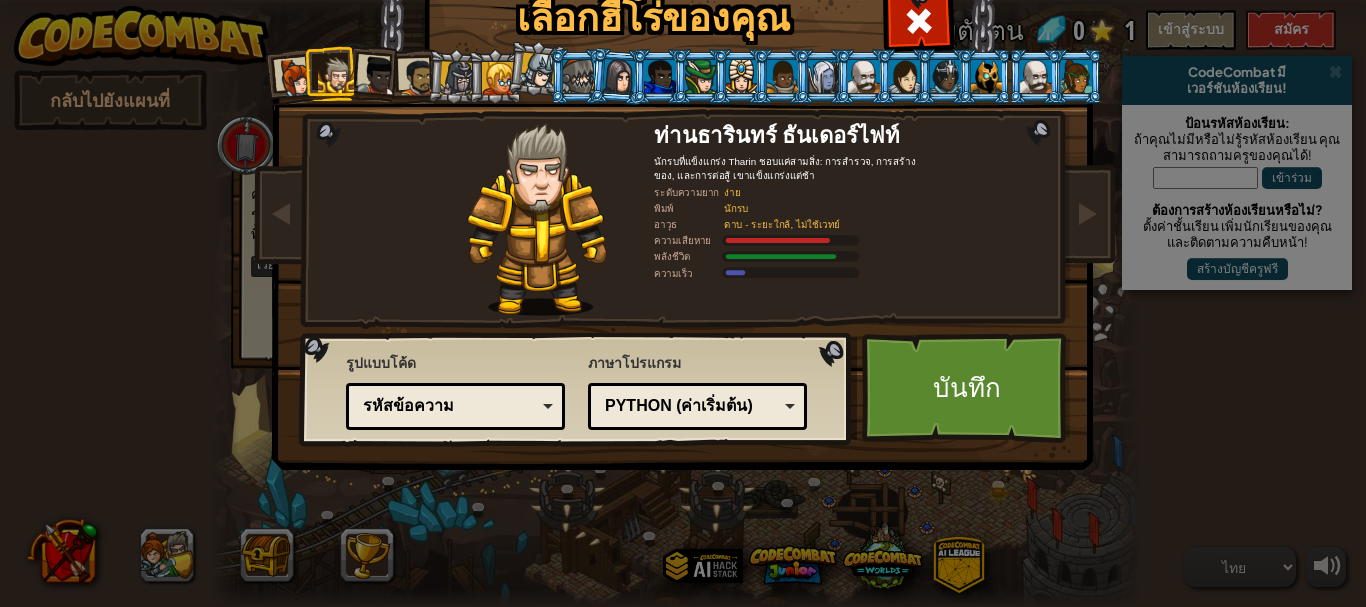 click at bounding box center (296, 78) 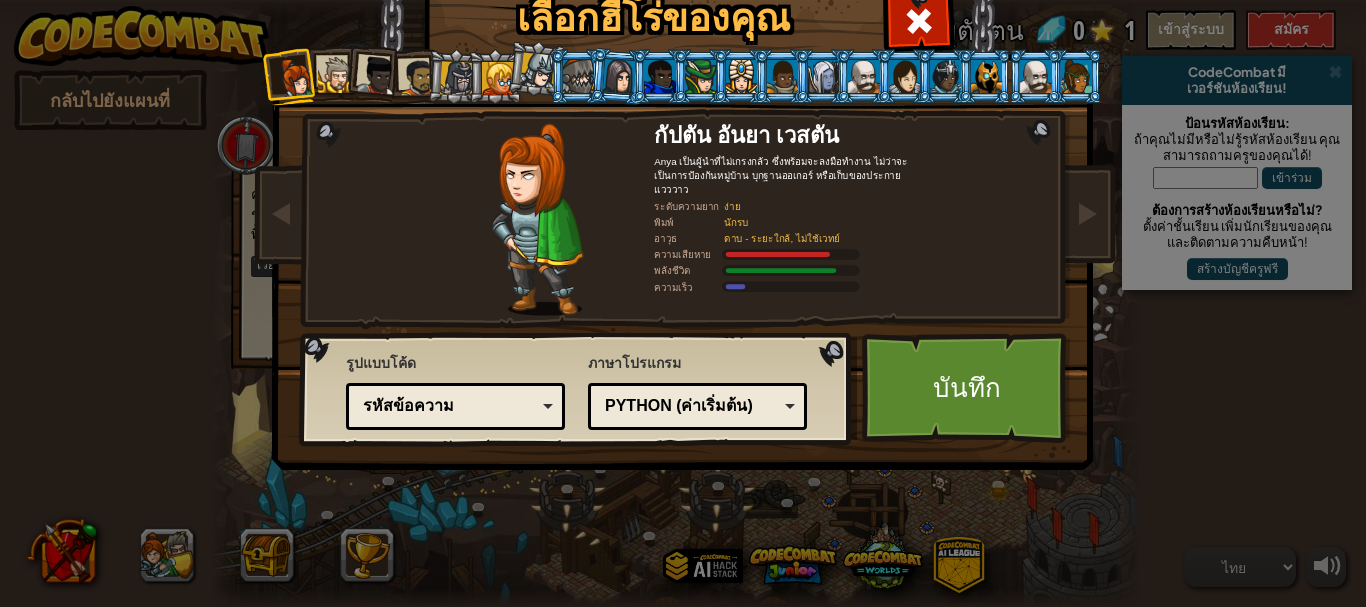 click at bounding box center [377, 76] 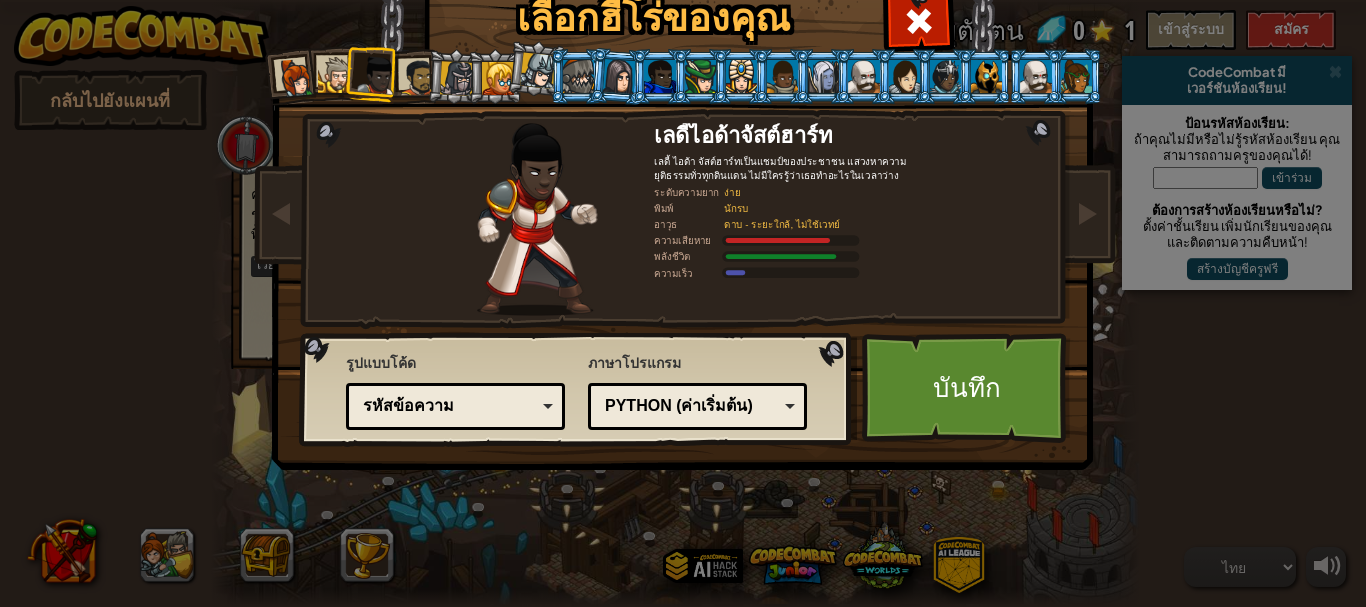 click at bounding box center [417, 77] 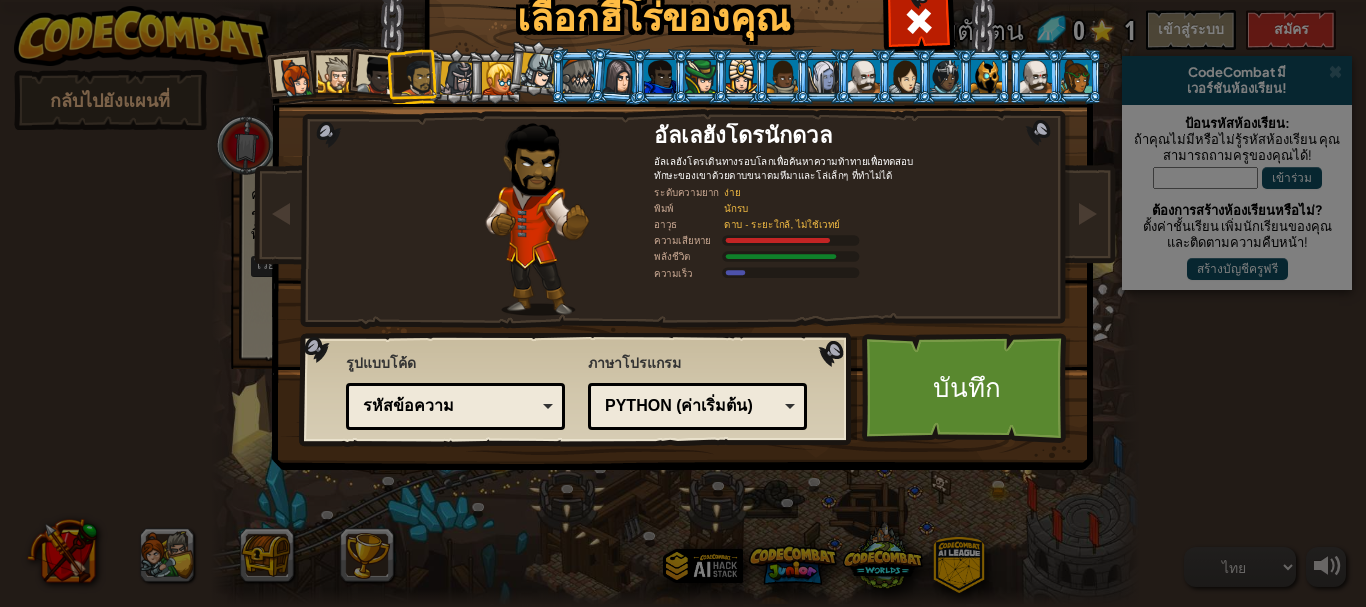 click at bounding box center [536, 68] 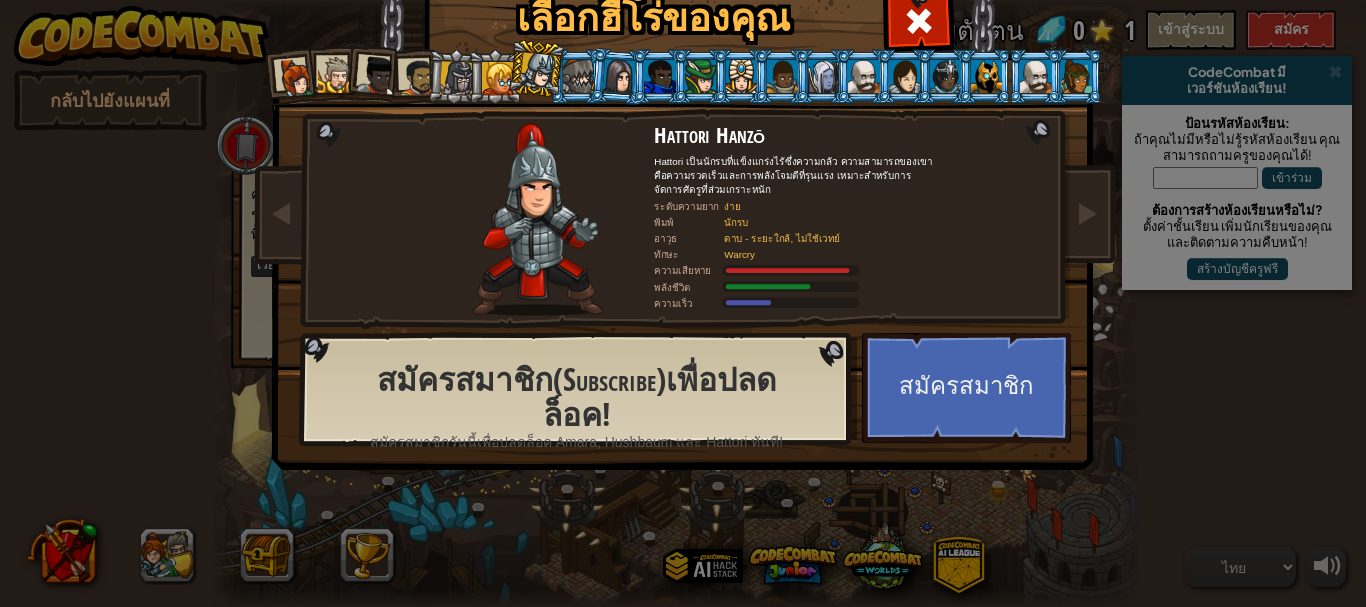 click at bounding box center (536, 68) 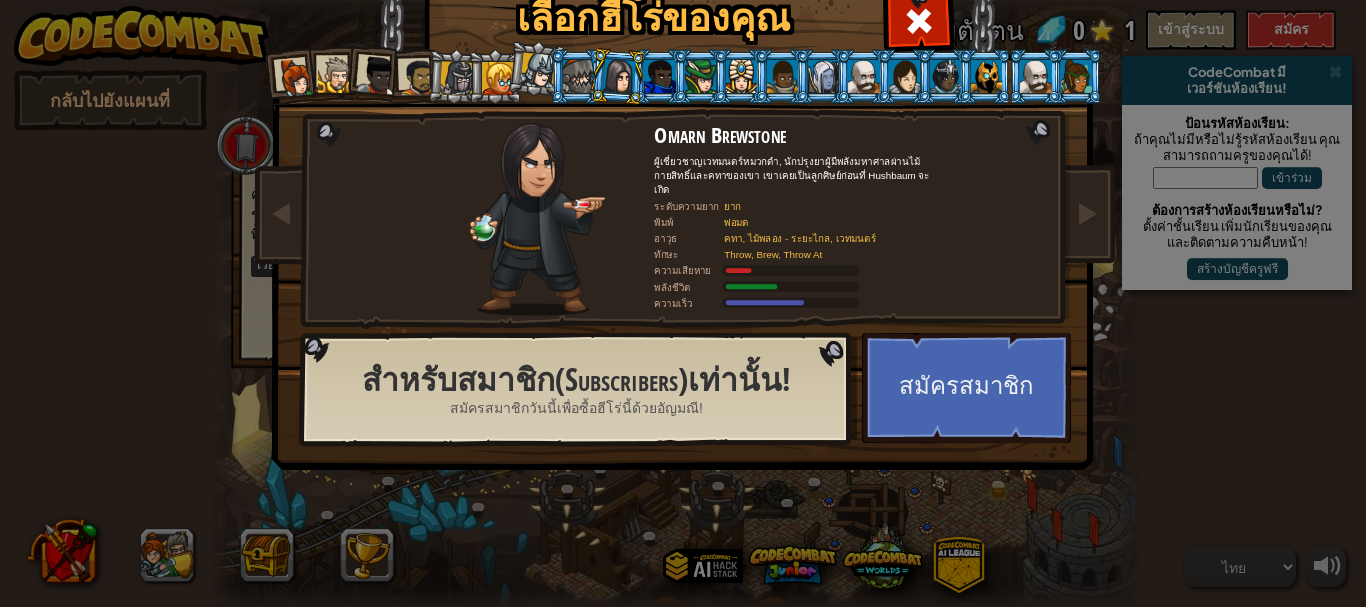 click at bounding box center (659, 76) 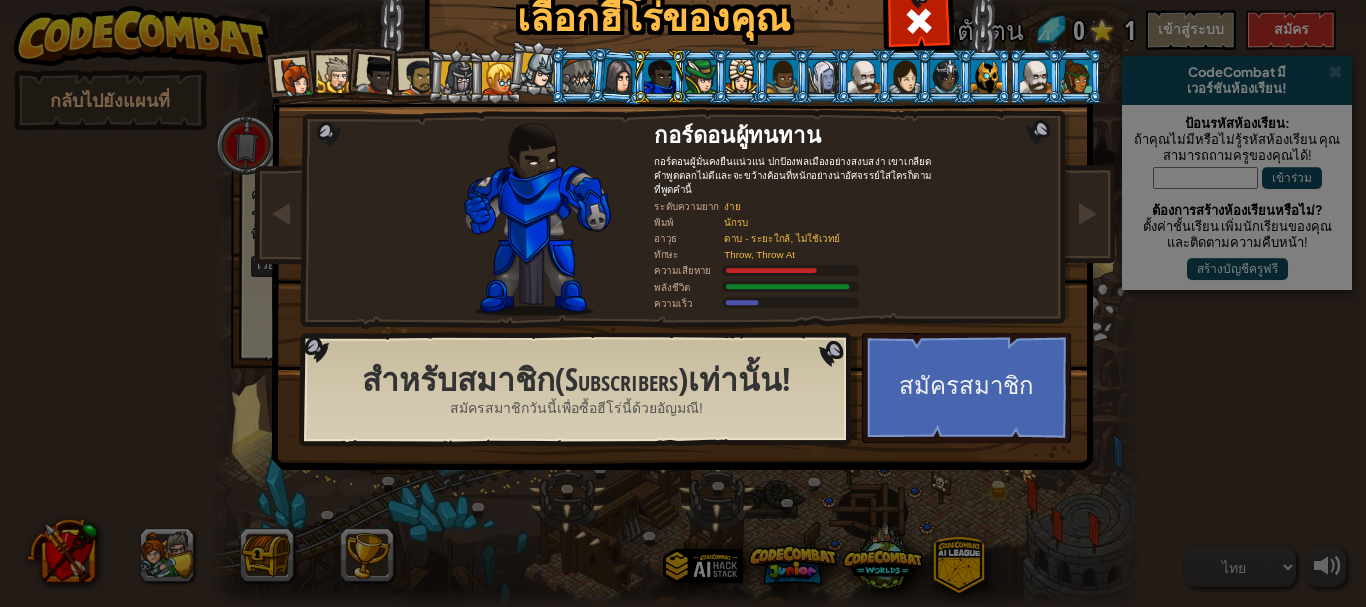 click at bounding box center [782, 76] 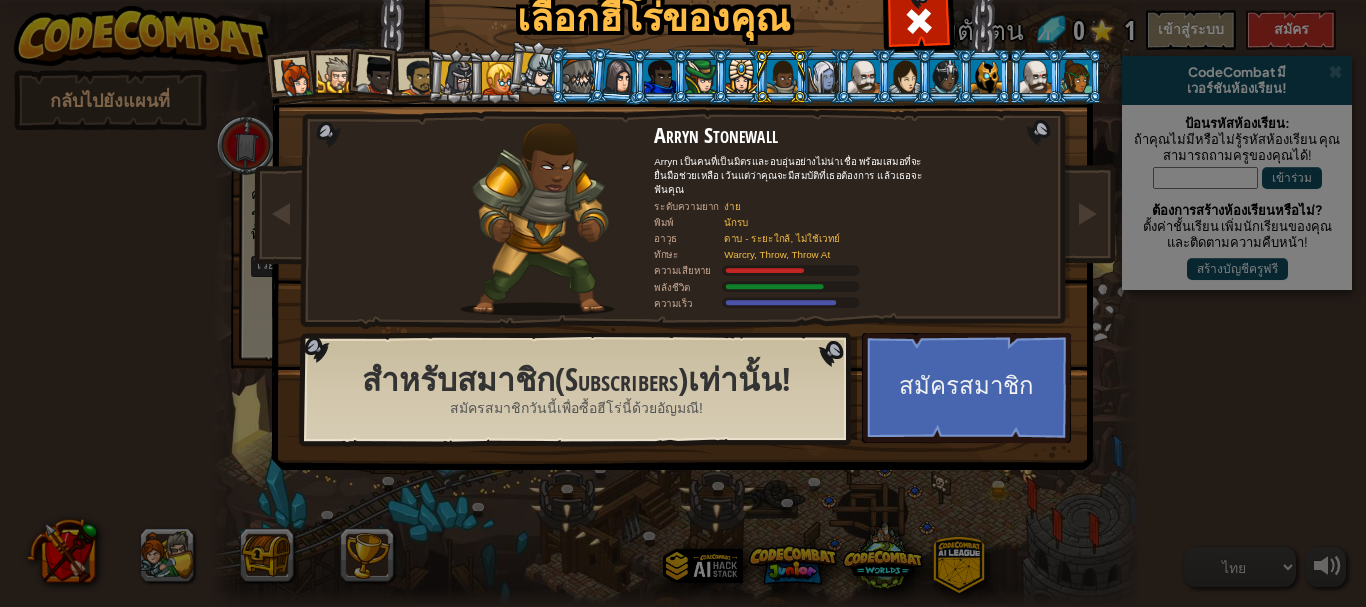 click at bounding box center (863, 76) 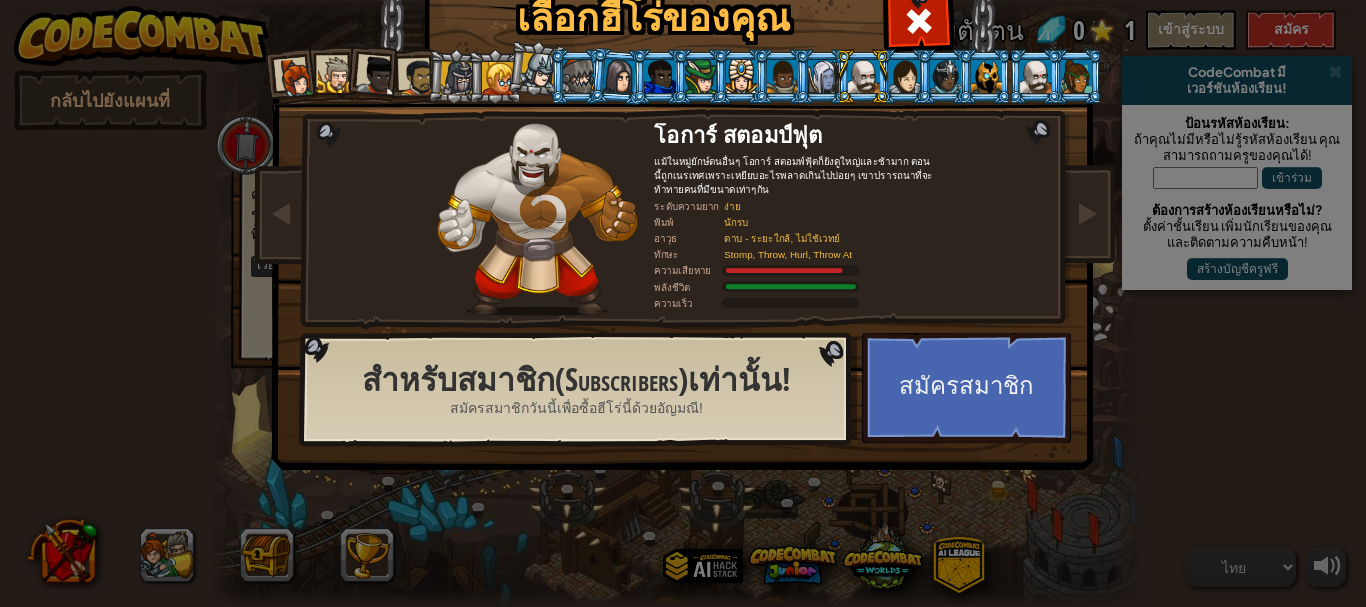 click at bounding box center [1035, 76] 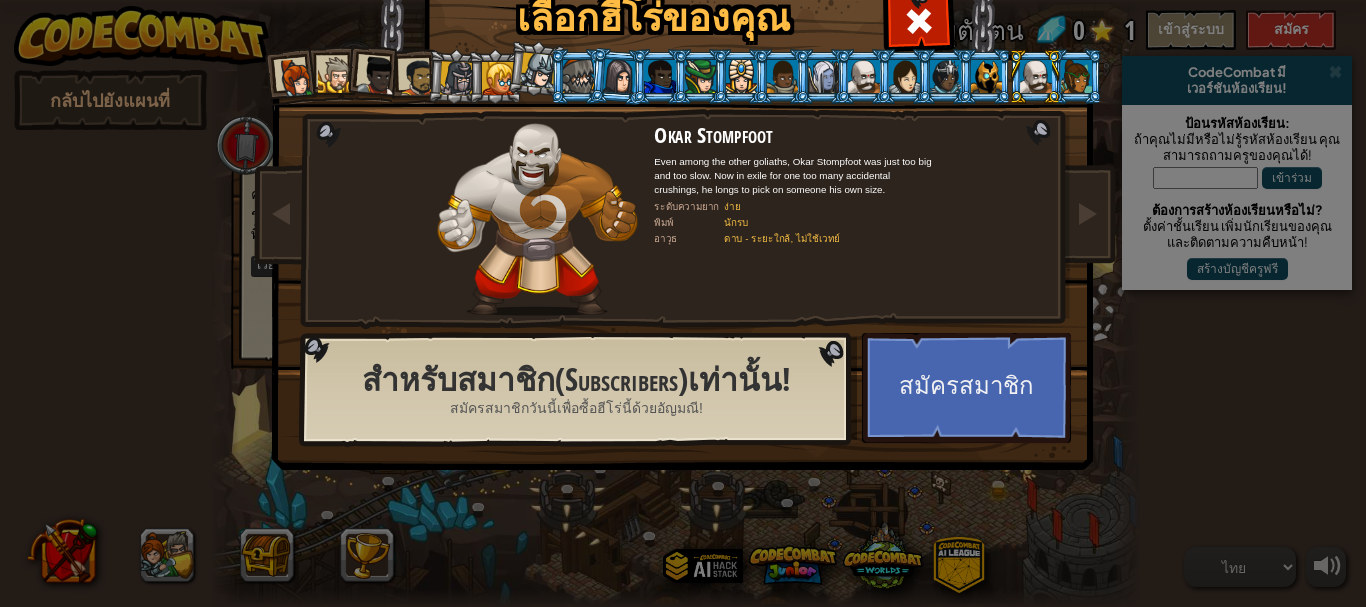 click at bounding box center [1076, 76] 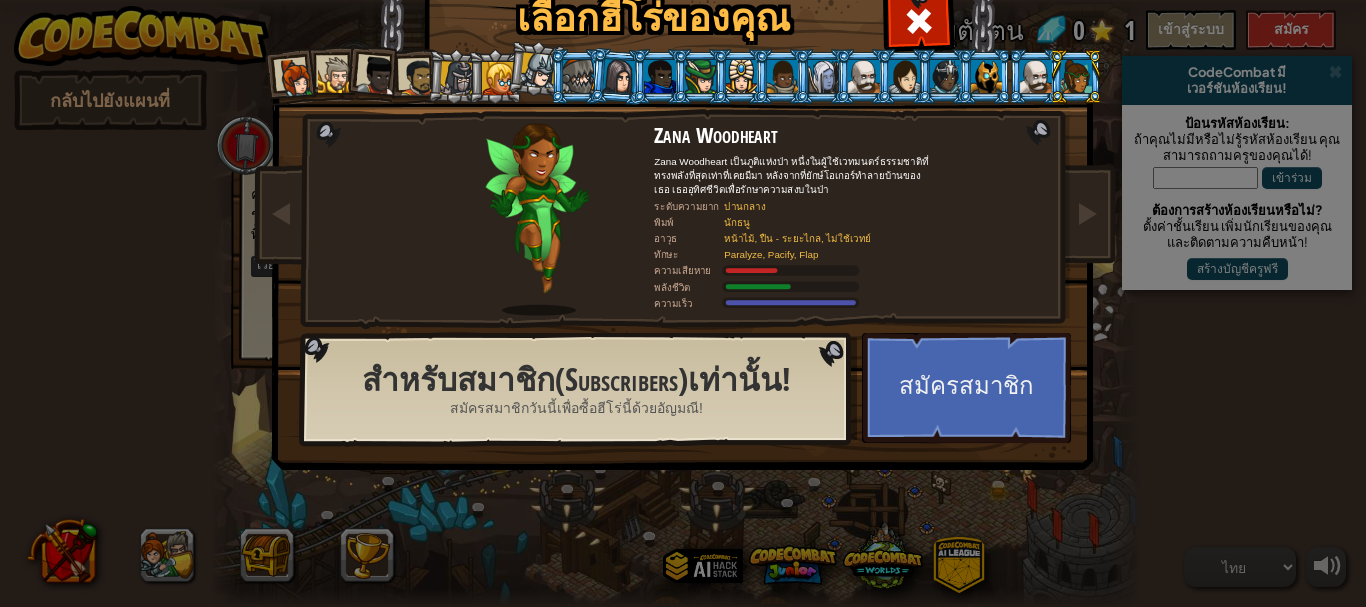 click at bounding box center (578, 76) 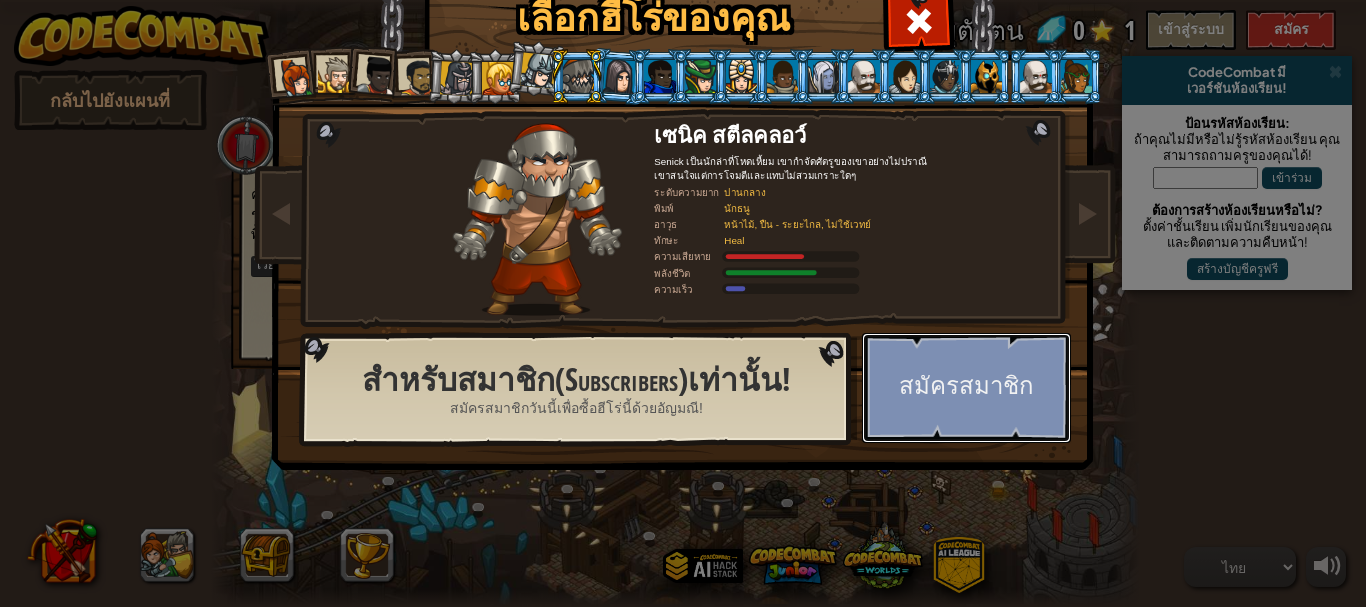 click on "สมัครสมาชิก" at bounding box center [966, 388] 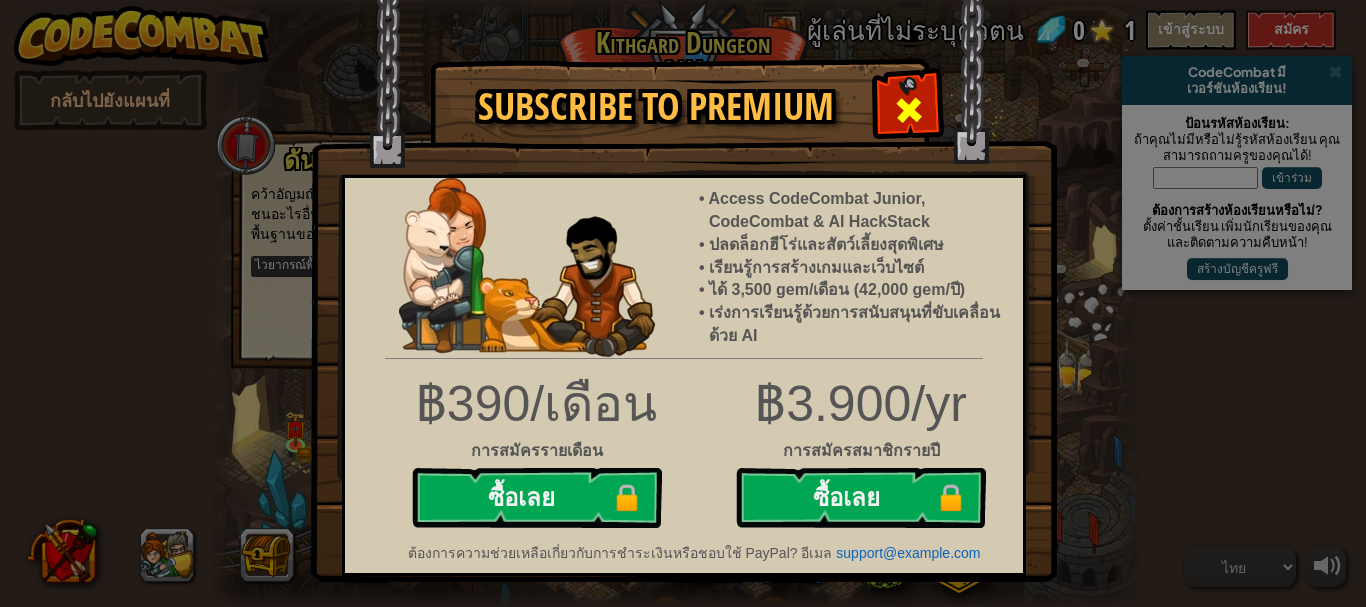 click at bounding box center (908, 107) 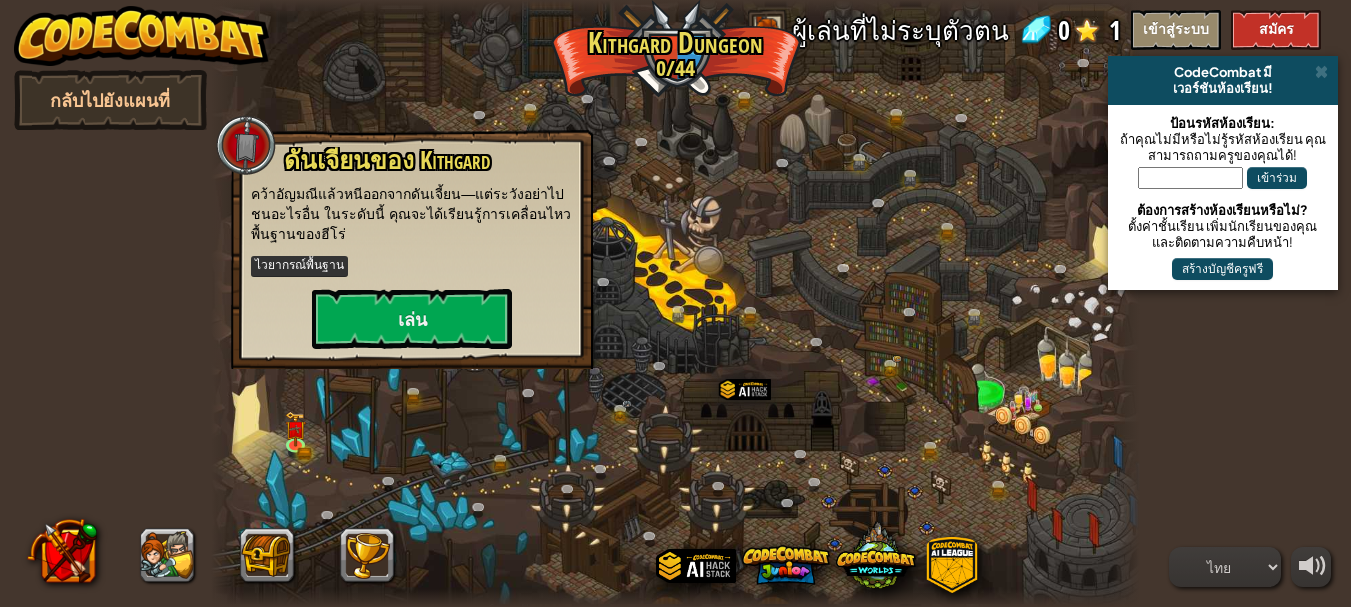 click at bounding box center [675, 303] 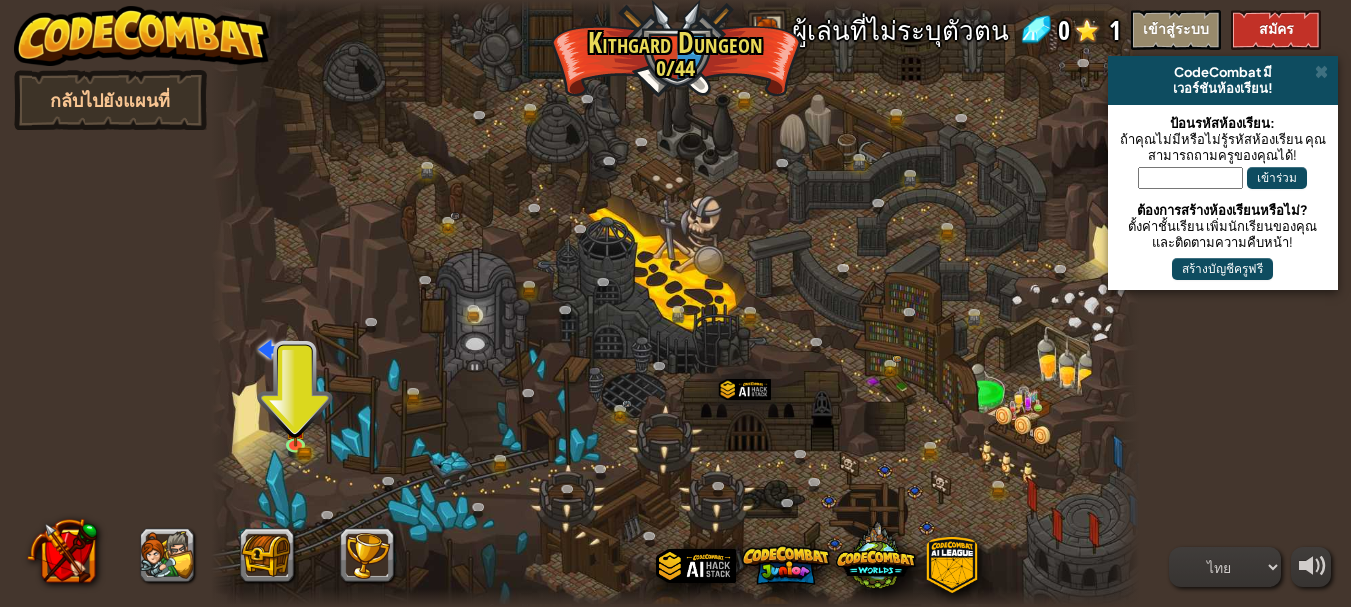 click at bounding box center [675, 303] 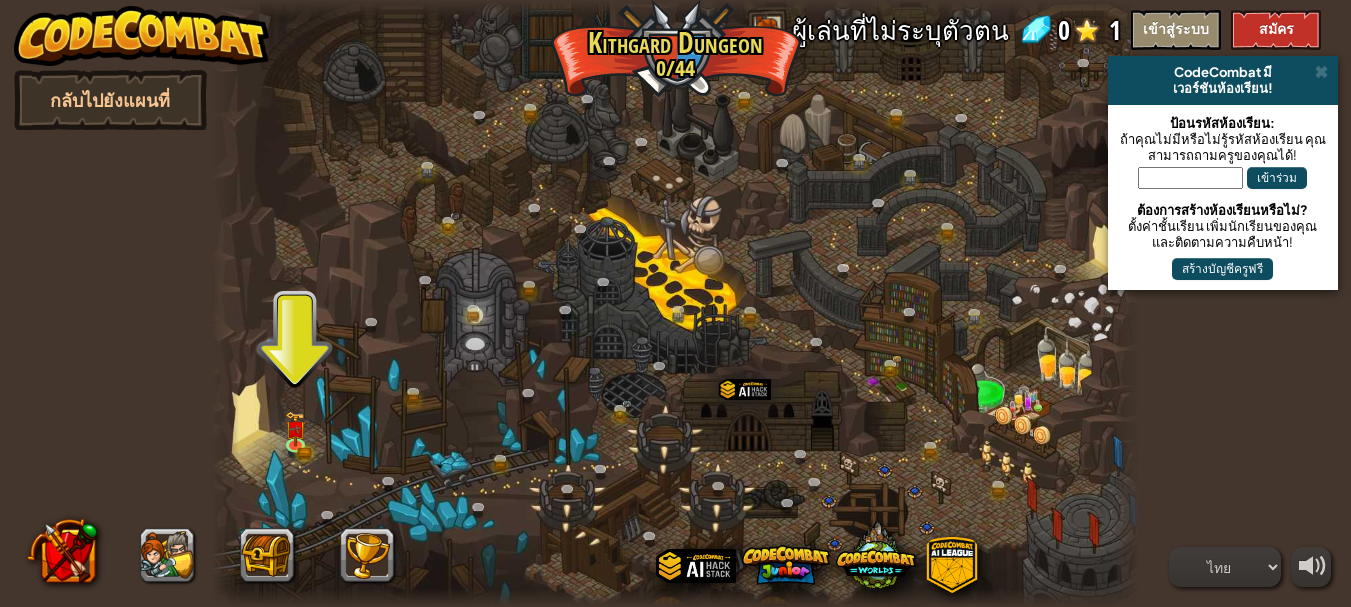 click at bounding box center [675, 303] 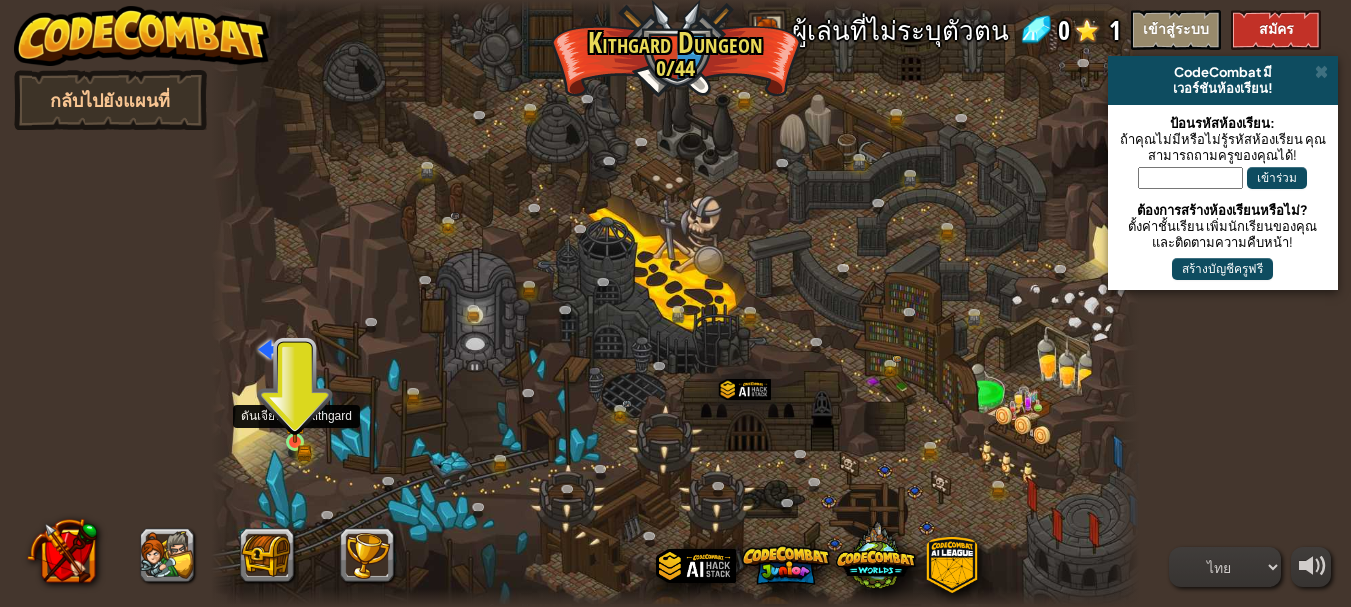 click at bounding box center [294, 420] 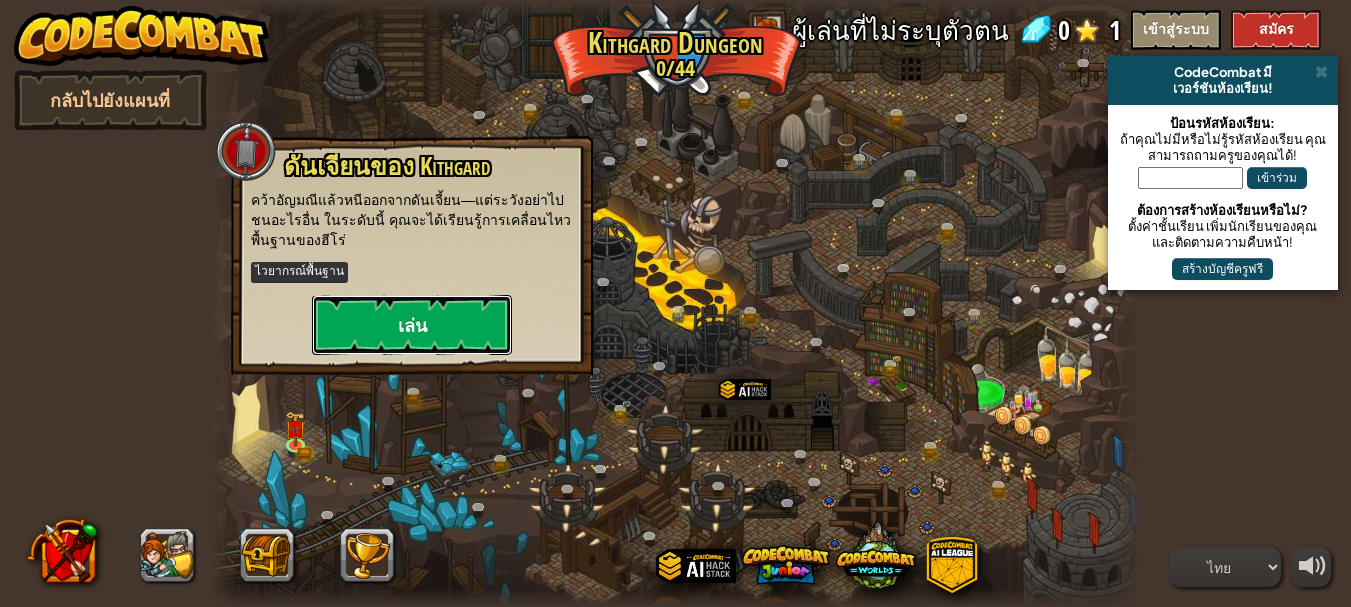 click on "เล่น" at bounding box center (412, 325) 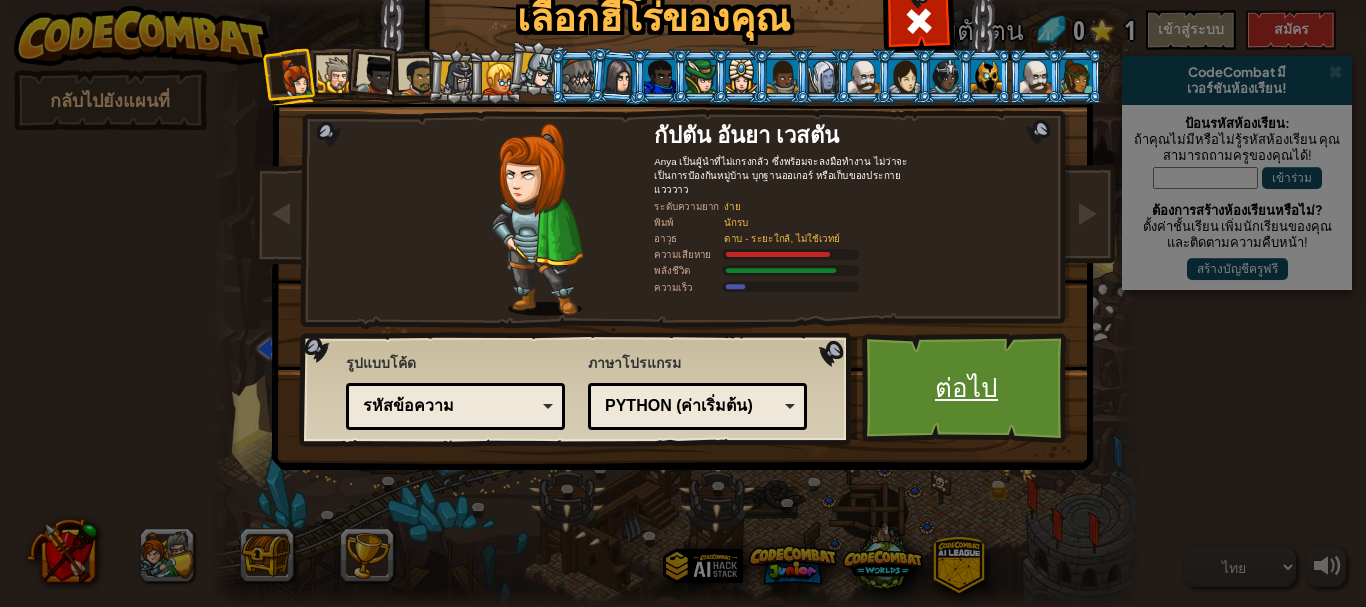 click on "ต่อไป" at bounding box center [966, 388] 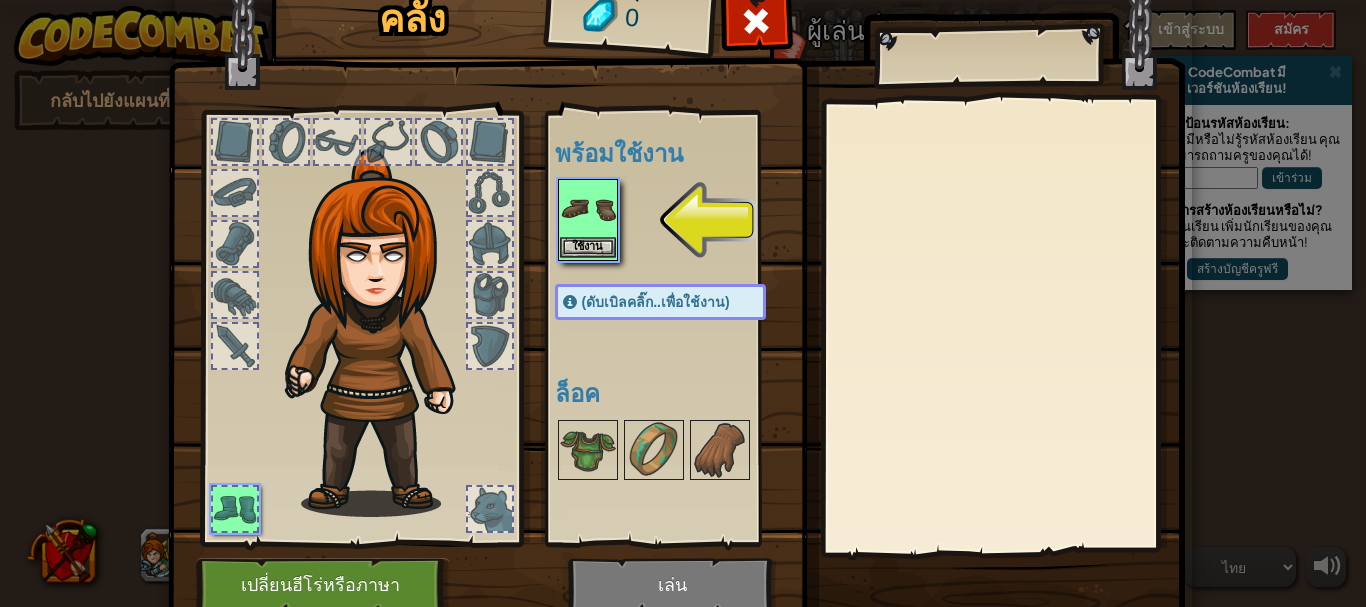 click at bounding box center [588, 209] 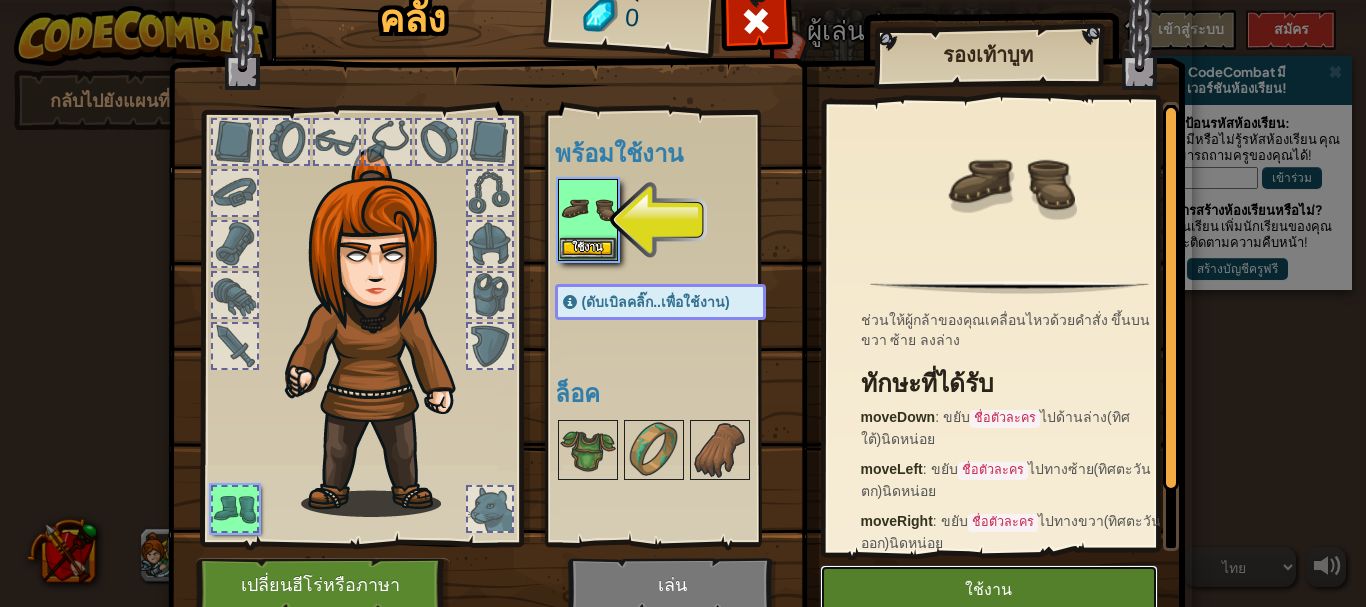 click on "ใช้งาน" at bounding box center [989, 590] 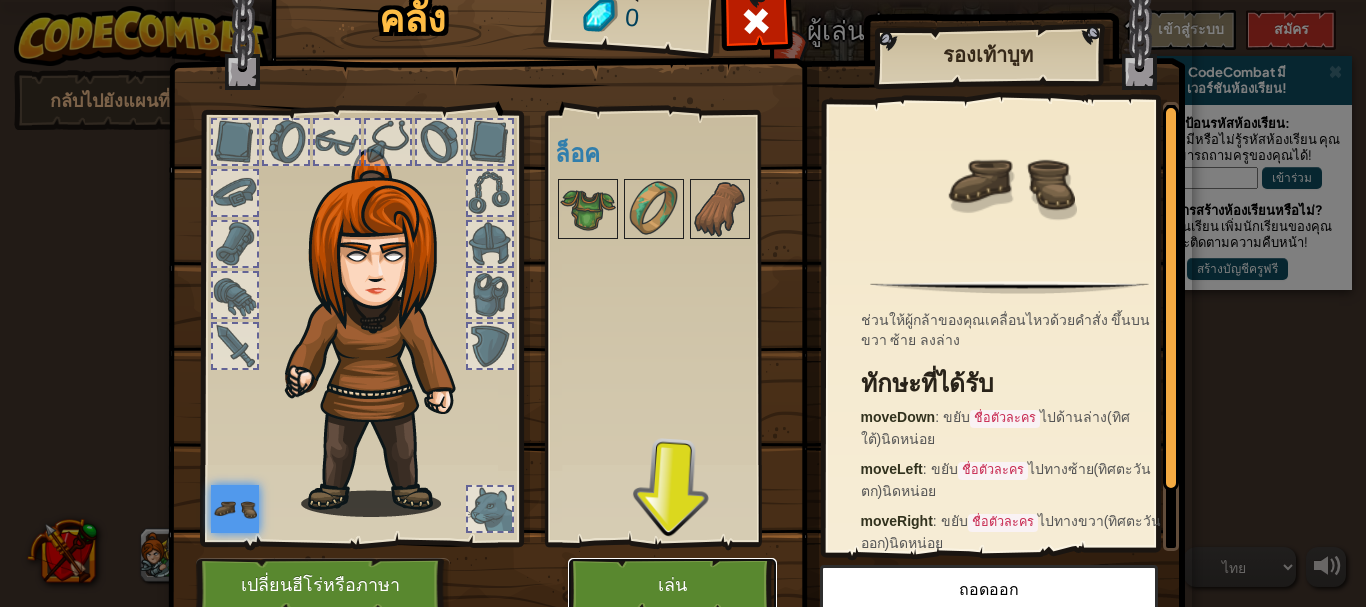 click on "เล่น" at bounding box center (672, 585) 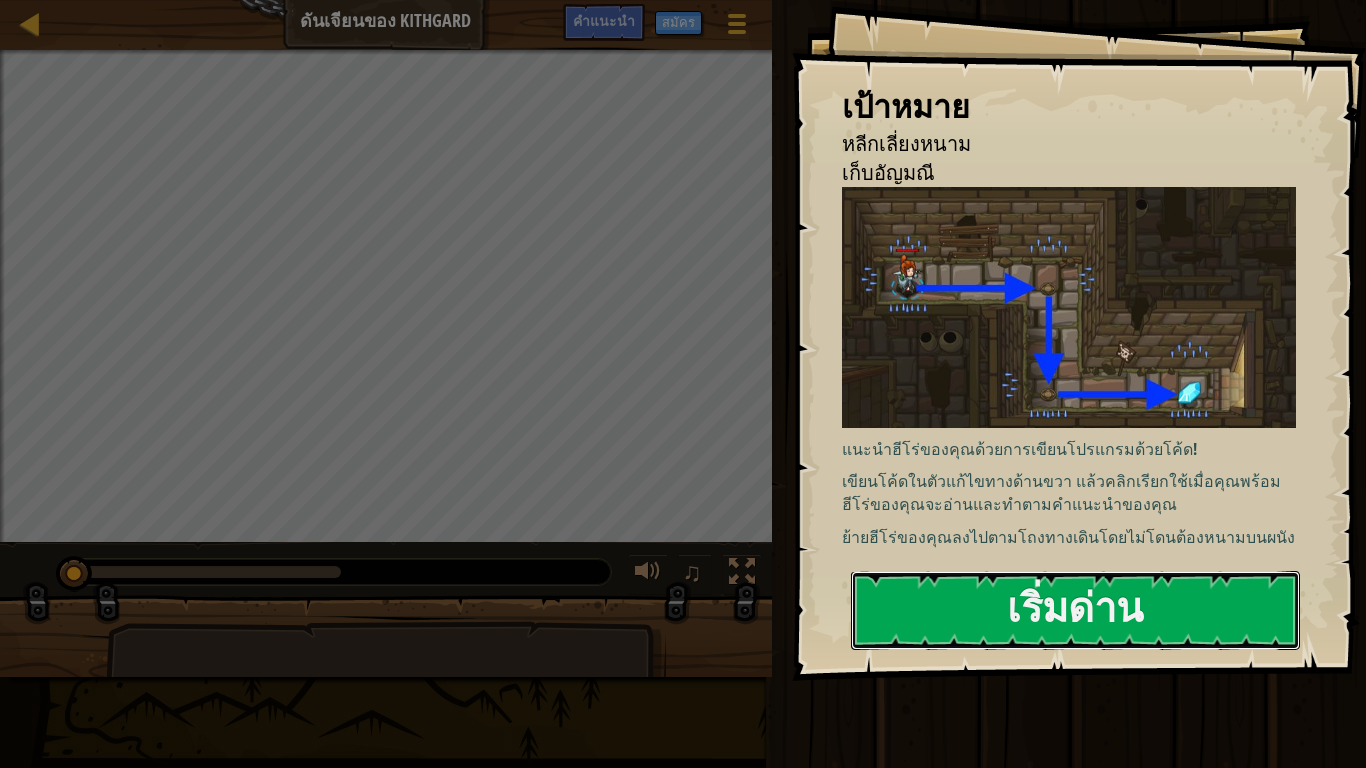drag, startPoint x: 1058, startPoint y: 599, endPoint x: 930, endPoint y: 566, distance: 132.18547 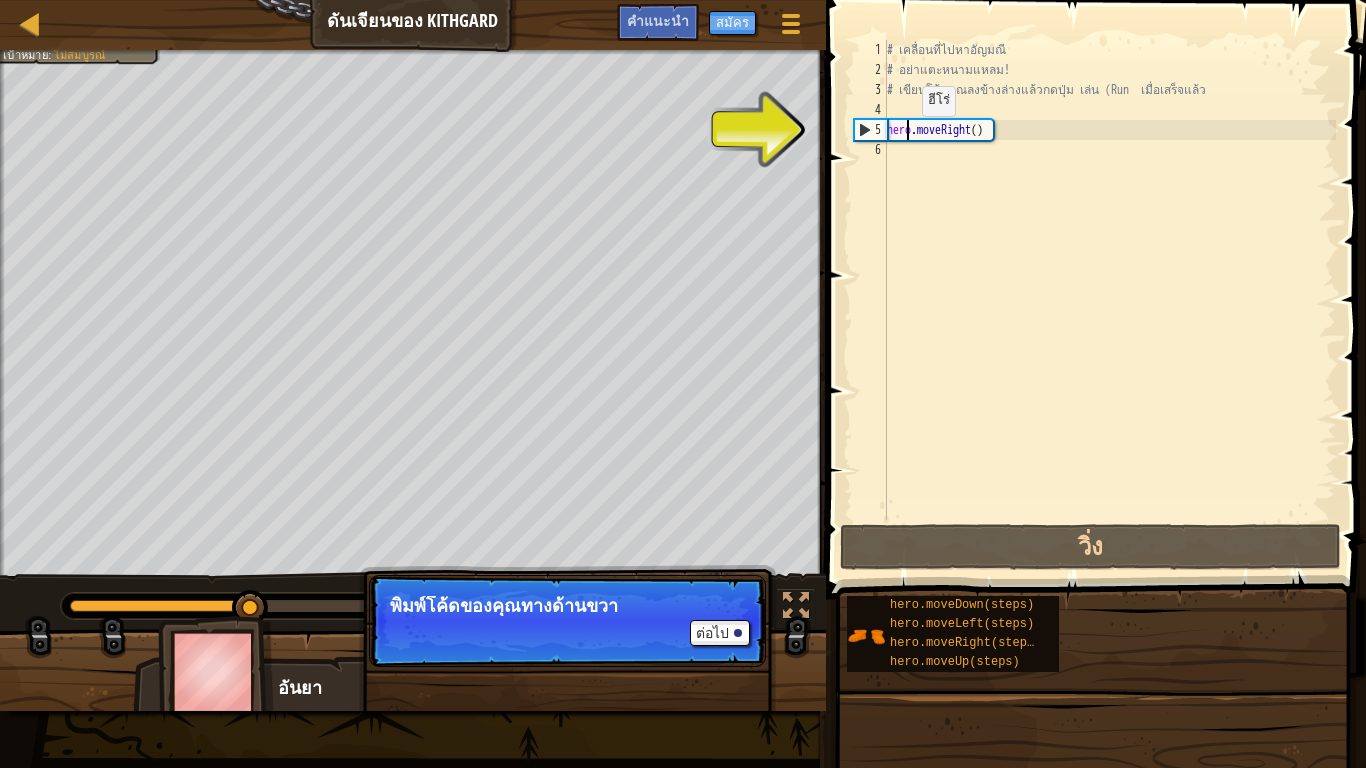 click on "# เคลื่อนที่ไปหาอัญมณี # อย่าแตะหนามแหลม! # เขียนโค้ดคุณลงข้างล่างแล้วกดปุ่ม เล่น (Run  เมื่อเสร็จแล้ว hero . moveRight ( )" at bounding box center (1109, 300) 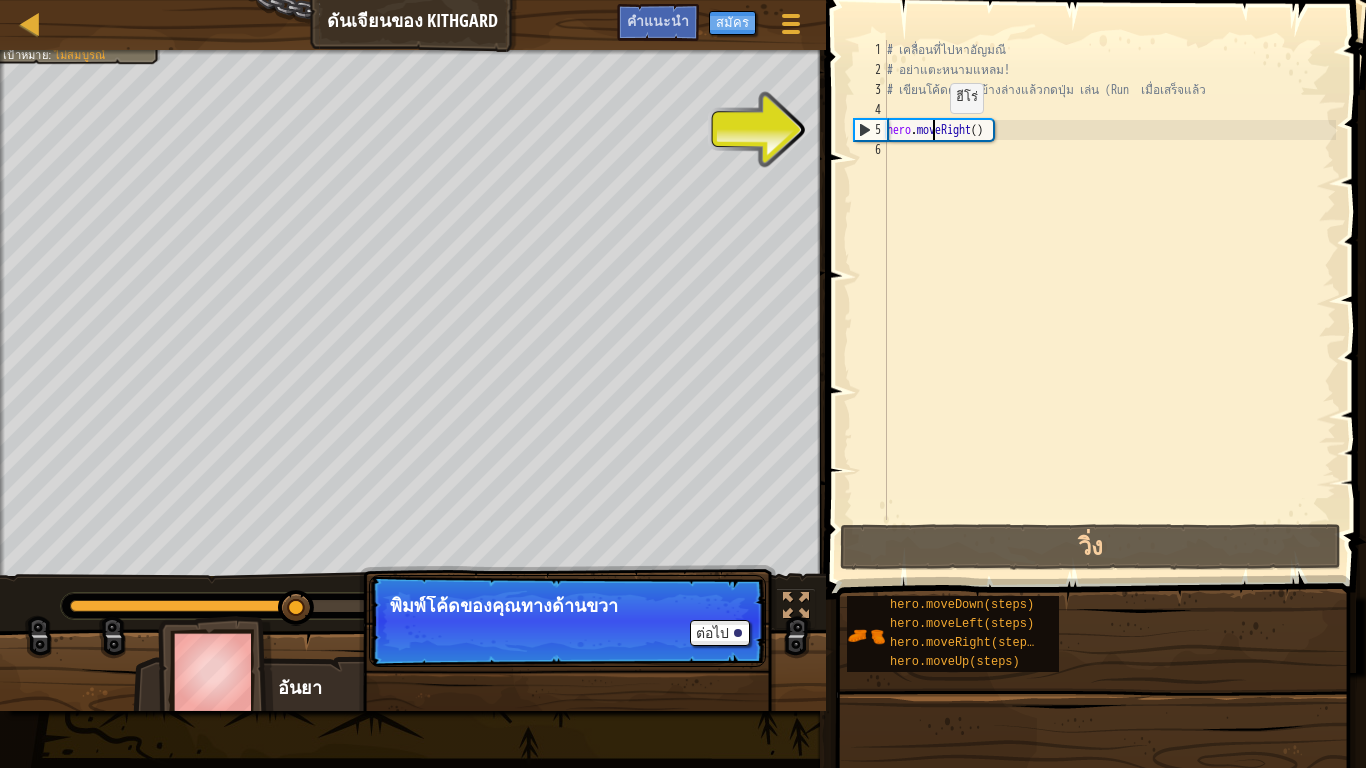 click on "# เคลื่อนที่ไปหาอัญมณี # อย่าแตะหนามแหลม! # เขียนโค้ดคุณลงข้างล่างแล้วกดปุ่ม เล่น (Run  เมื่อเสร็จแล้ว hero . moveRight ( )" at bounding box center [1109, 300] 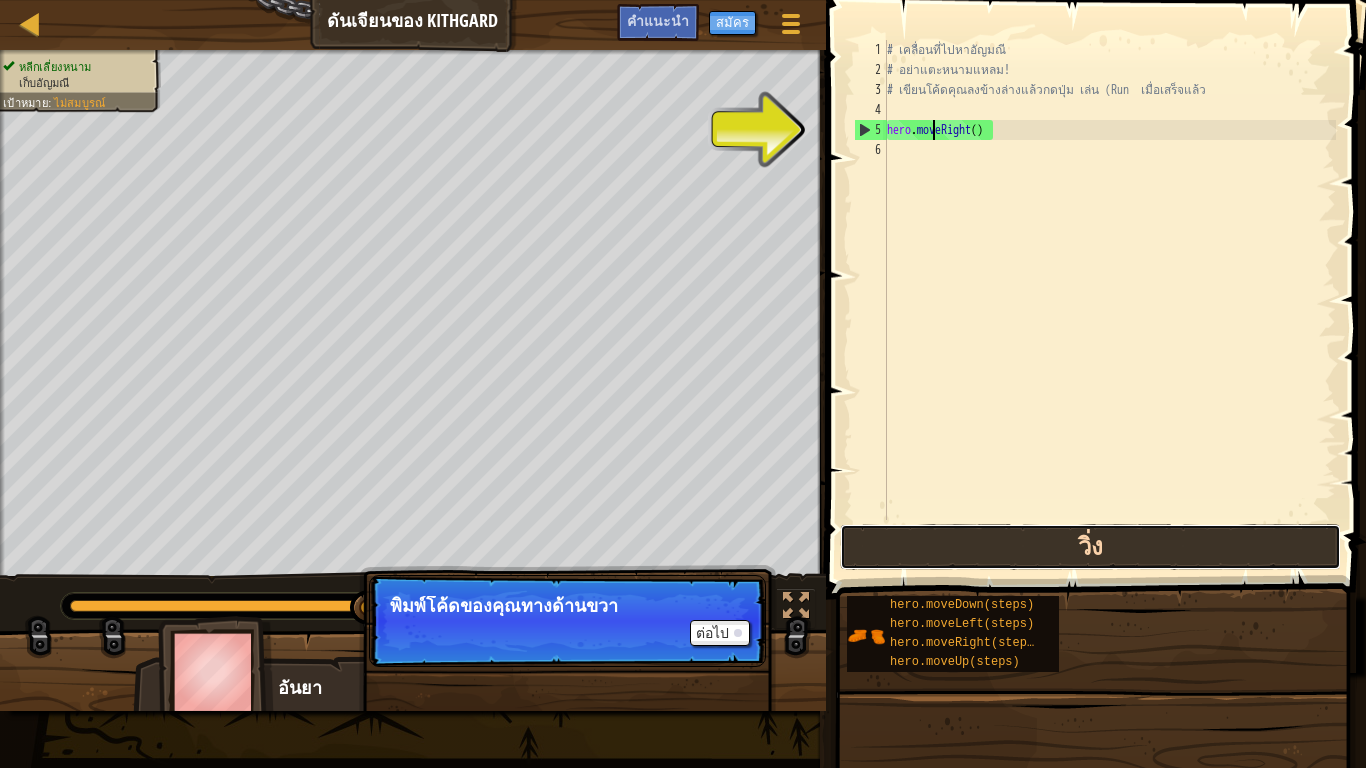 click on "วิ่ง" at bounding box center [1090, 547] 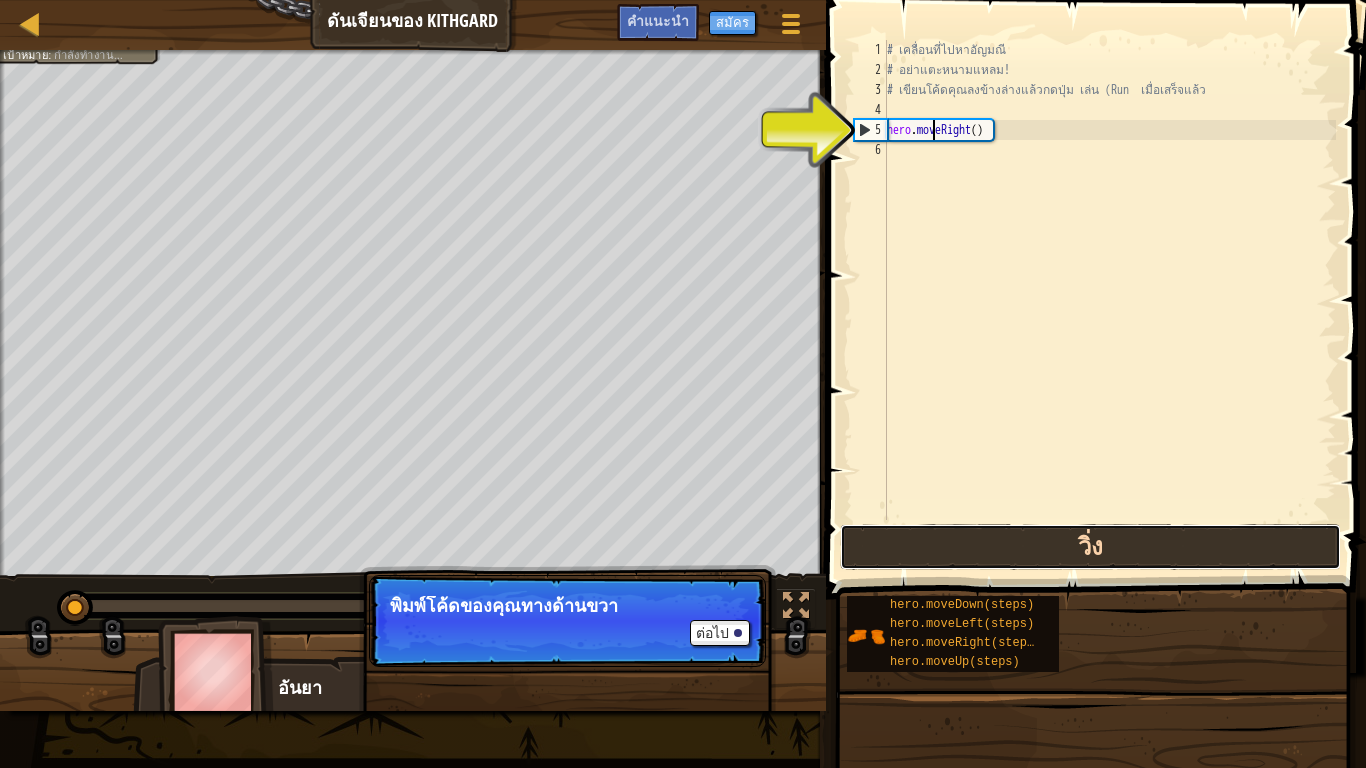 click on "วิ่ง" at bounding box center [1090, 547] 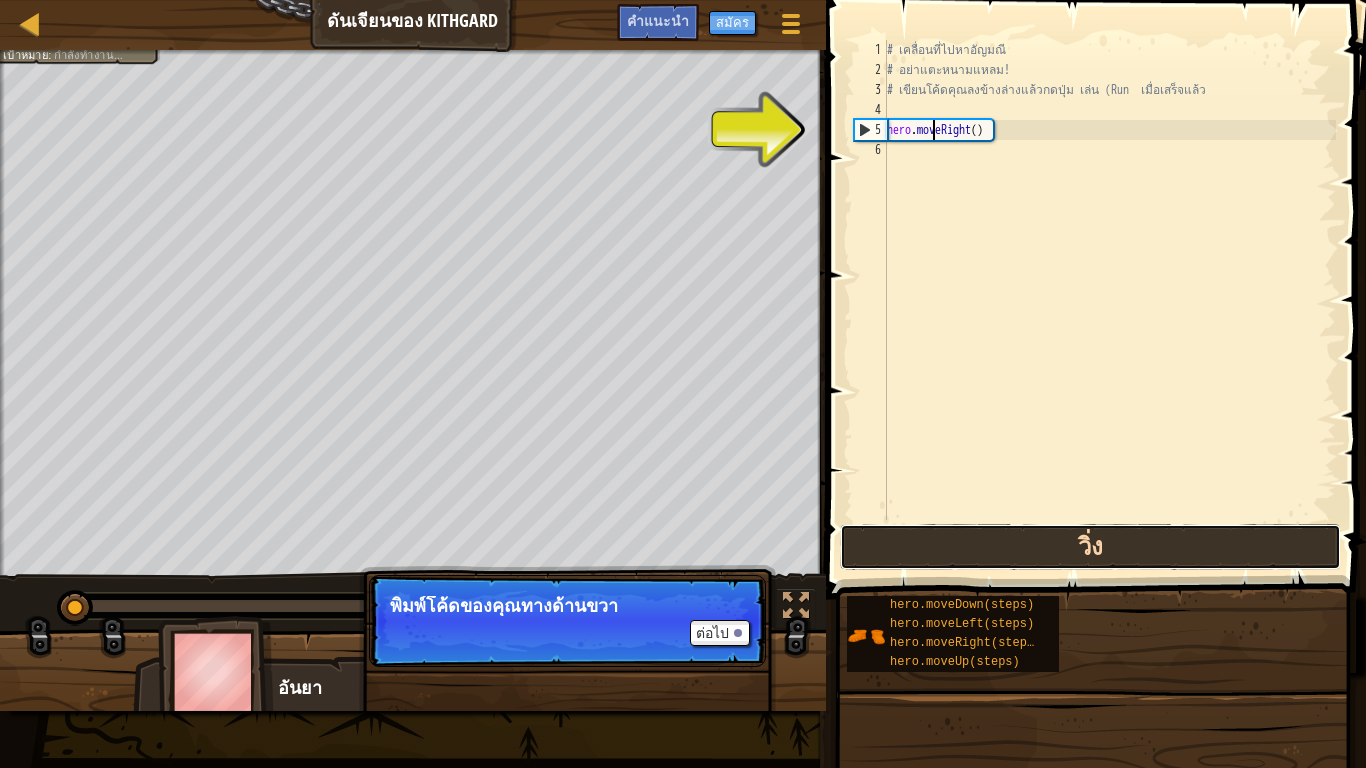 click on "วิ่ง" at bounding box center (1090, 547) 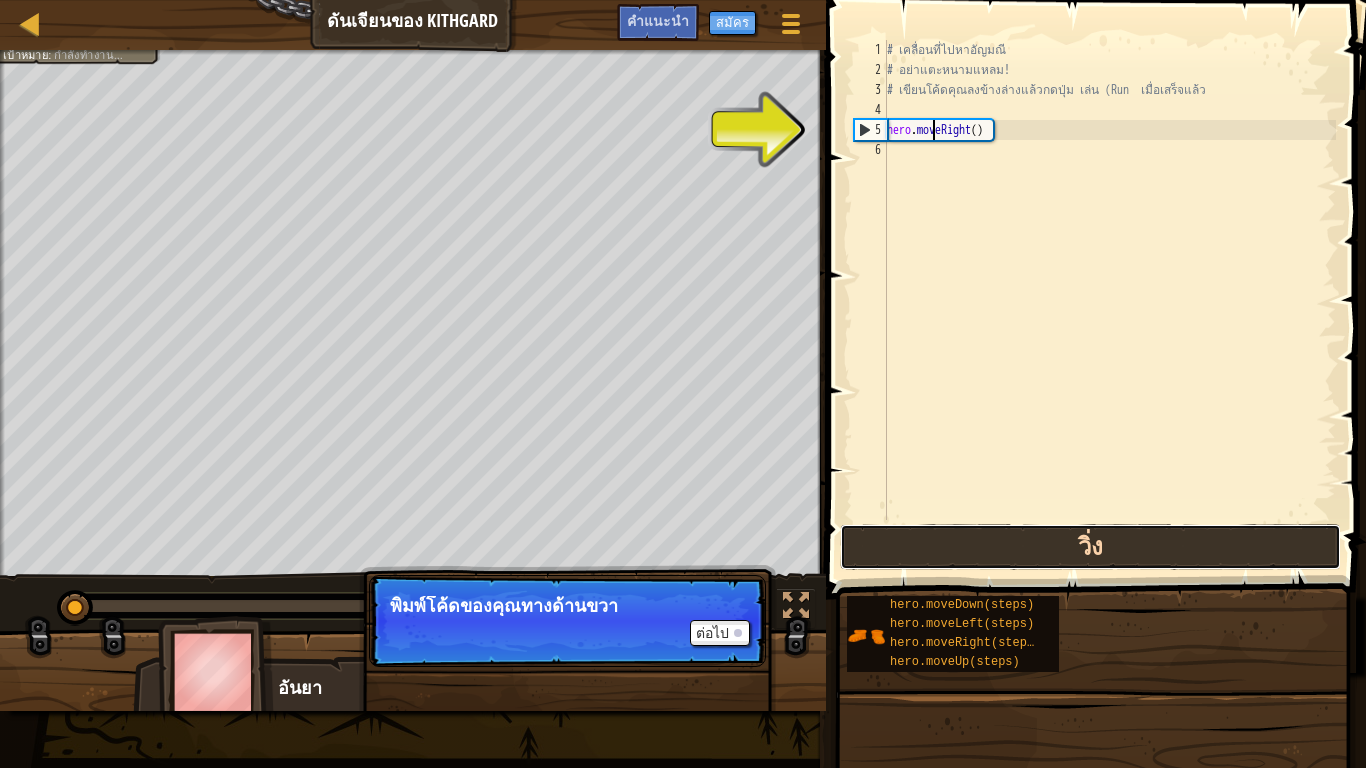 click on "วิ่ง" at bounding box center (1090, 547) 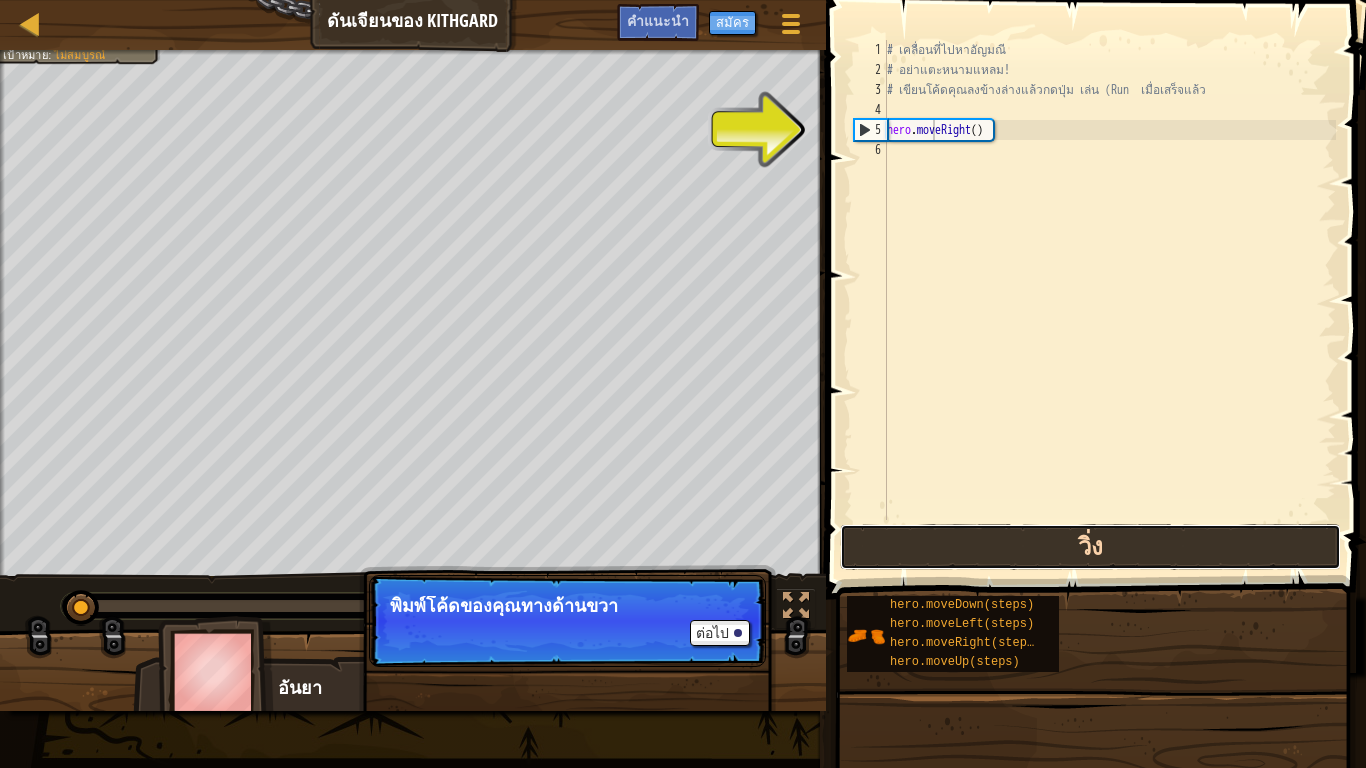 click on "วิ่ง" at bounding box center (1090, 547) 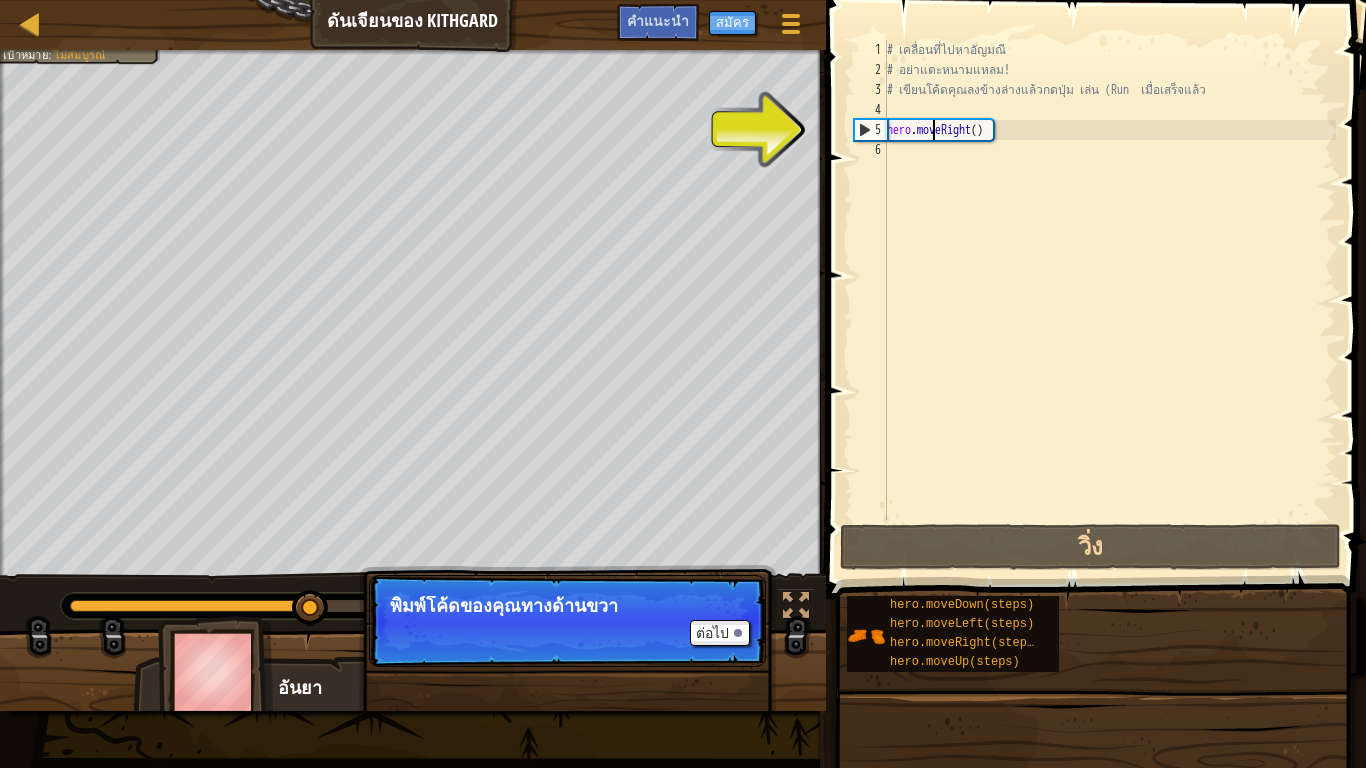 click on "5" at bounding box center (871, 130) 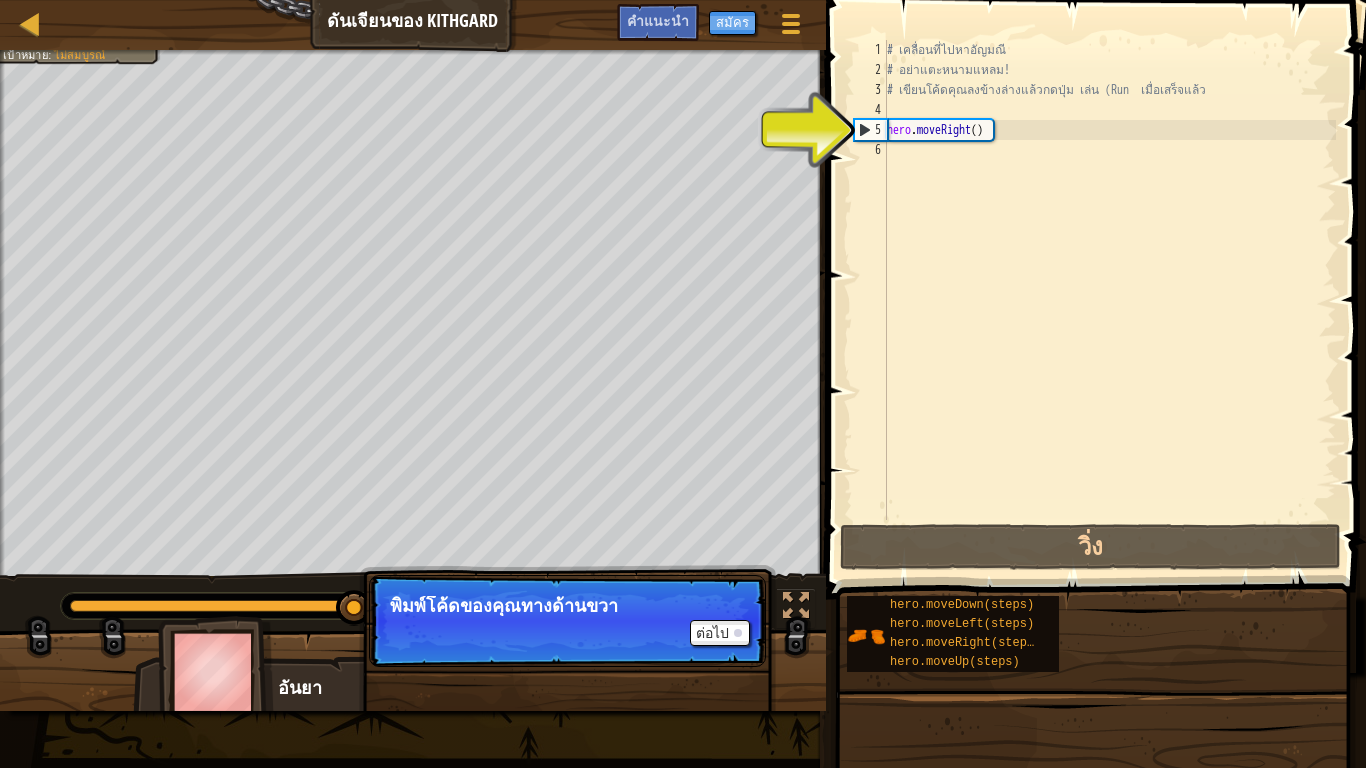 click on "5" at bounding box center (871, 130) 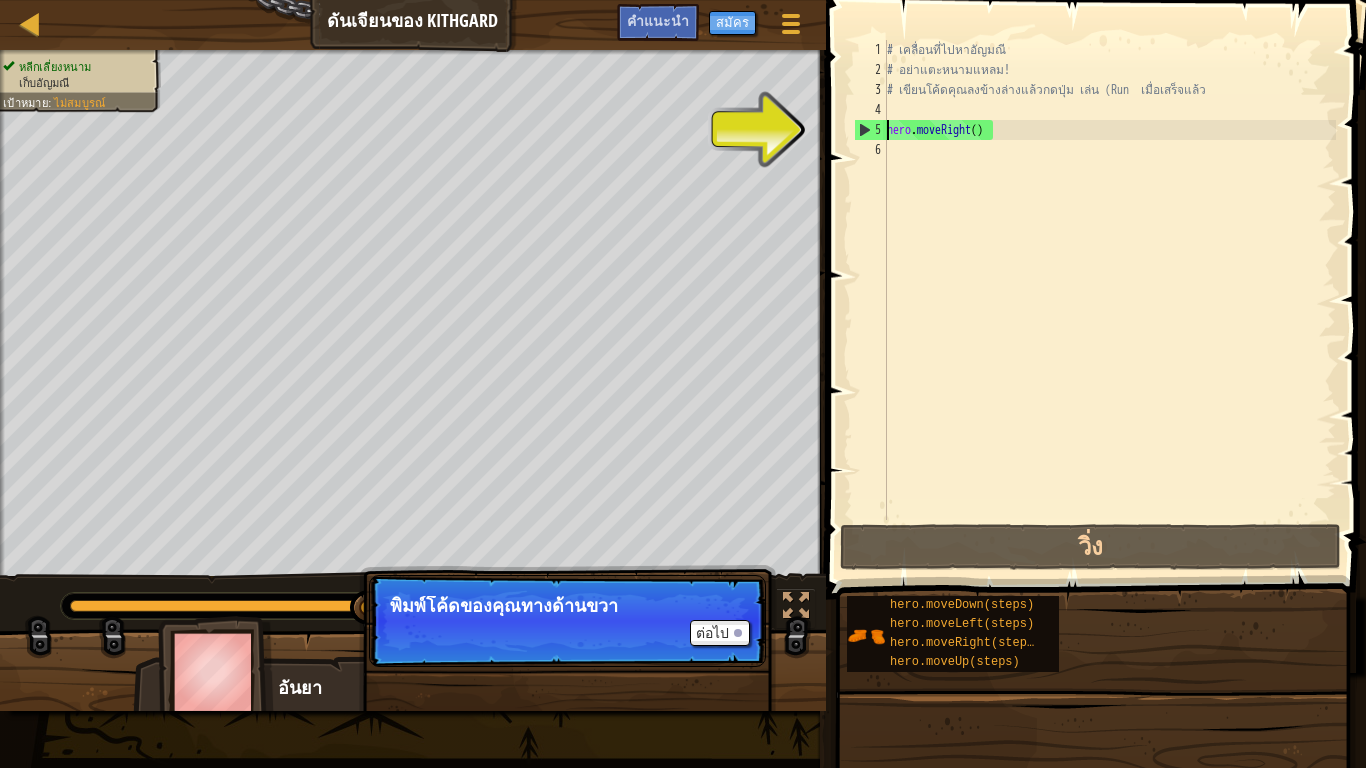 click on "hero.moveRight() 1 2 3 4 5 6 # เคลื่อนที่ไปหาอัญมณี # อย่าแตะหนามแหลม! # เขียนโค้ดคุณลงข้างล่างแล้วกดปุ่ม เล่น (Run  เมื่อเสร็จแล้ว hero . moveRight ( )     הההההההההההההההההההההההההההההההההההההההההההההההההההההההההההההההההההההההההההההההההההההההההההההההההההההההההההההההההההההההההההההההההההההההההההההההההההההההההההההההההההההההההההההההההההההההההההההההההההההההההההההההההההההההההההההההההההההההההההההההההההההההההההההההה" at bounding box center (1093, 280) 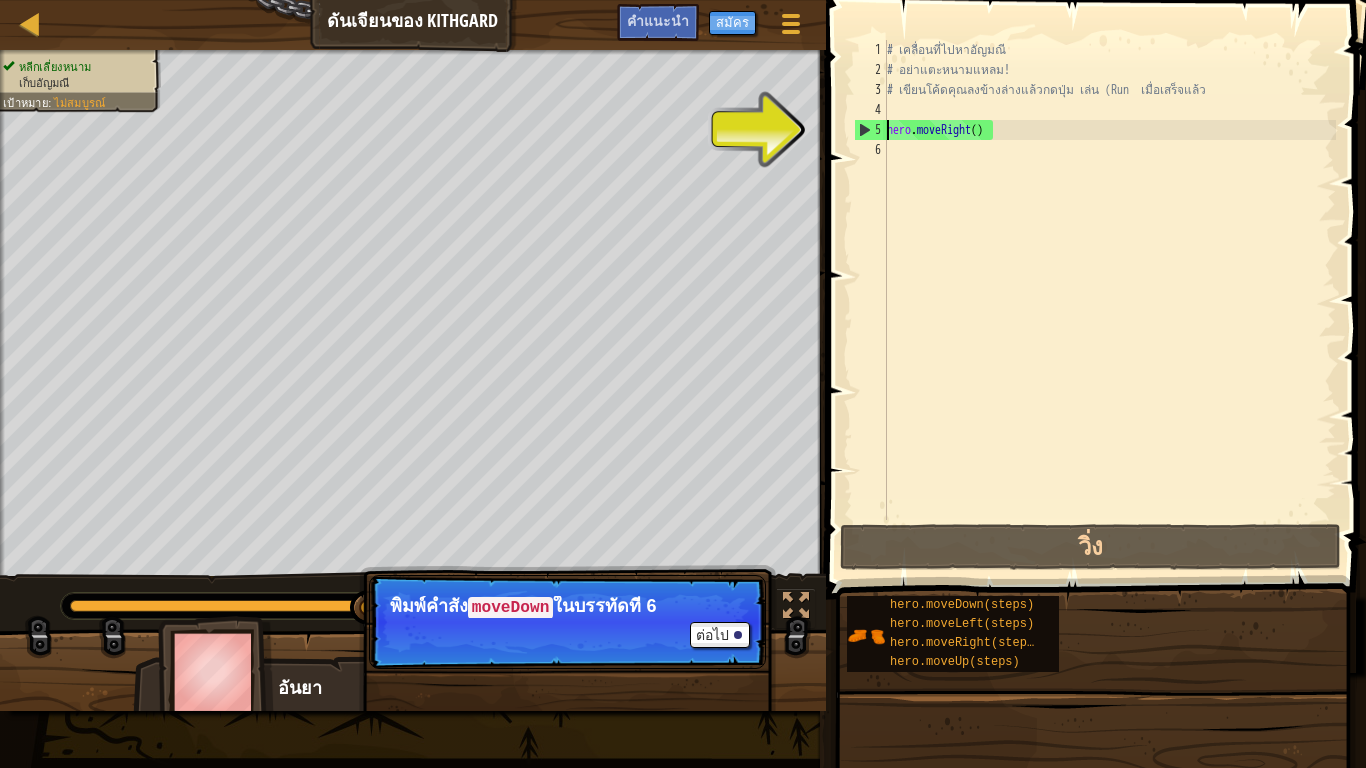 click on "5" at bounding box center (871, 130) 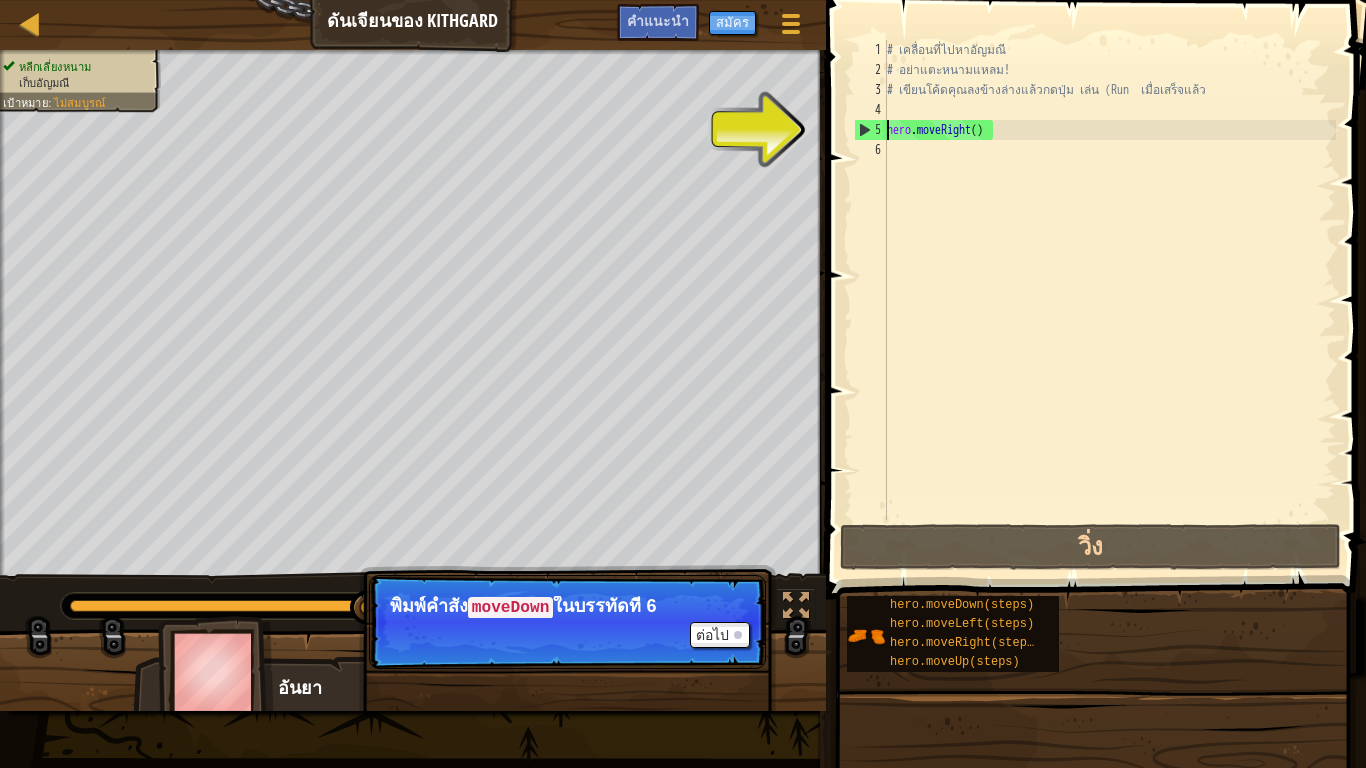 click on "# เคลื่อนที่ไปหาอัญมณี # อย่าแตะหนามแหลม! # เขียนโค้ดคุณลงข้างล่างแล้วกดปุ่ม เล่น (Run  เมื่อเสร็จแล้ว hero . moveRight ( )" at bounding box center [1109, 300] 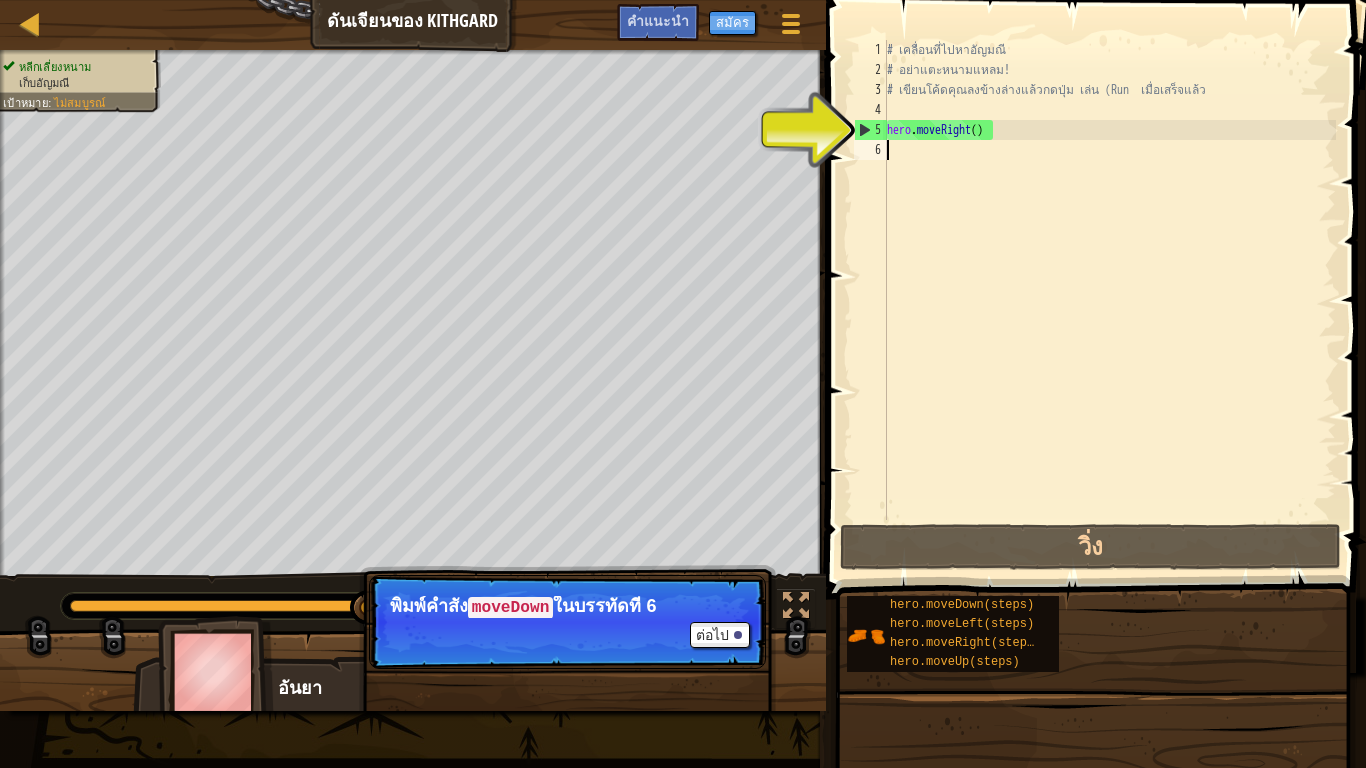 click on "# เคลื่อนที่ไปหาอัญมณี # อย่าแตะหนามแหลม! # เขียนโค้ดคุณลงข้างล่างแล้วกดปุ่ม เล่น (Run  เมื่อเสร็จแล้ว hero . moveRight ( )" at bounding box center (1109, 300) 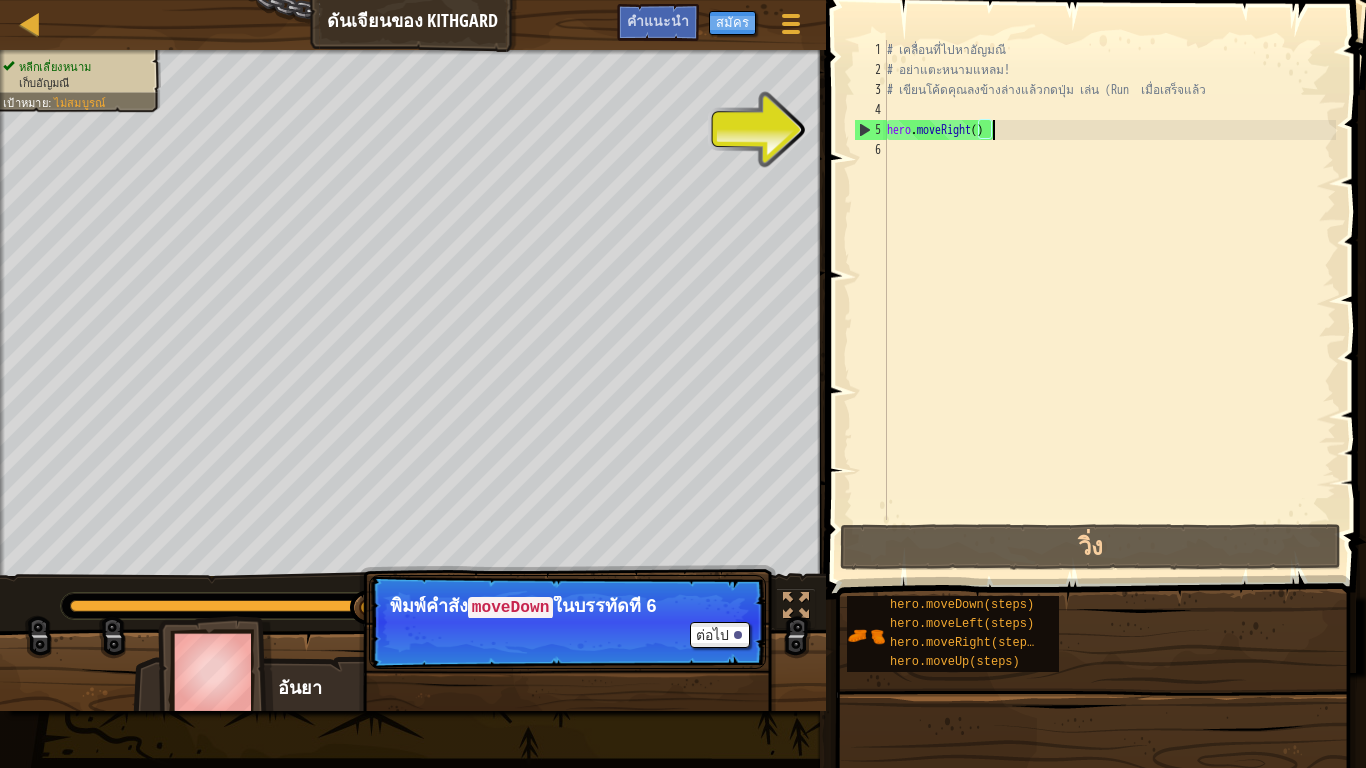 scroll, scrollTop: 9, scrollLeft: 8, axis: both 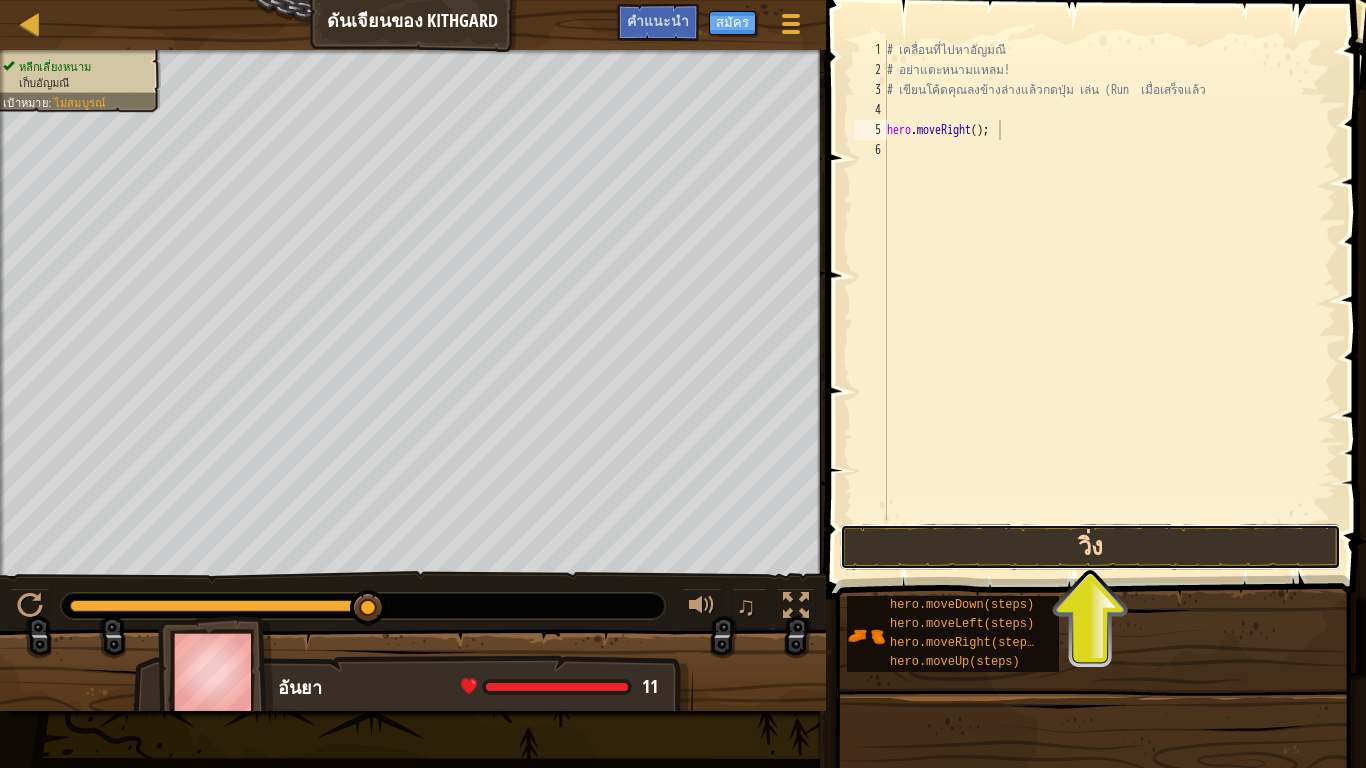 click on "วิ่ง" at bounding box center (1090, 547) 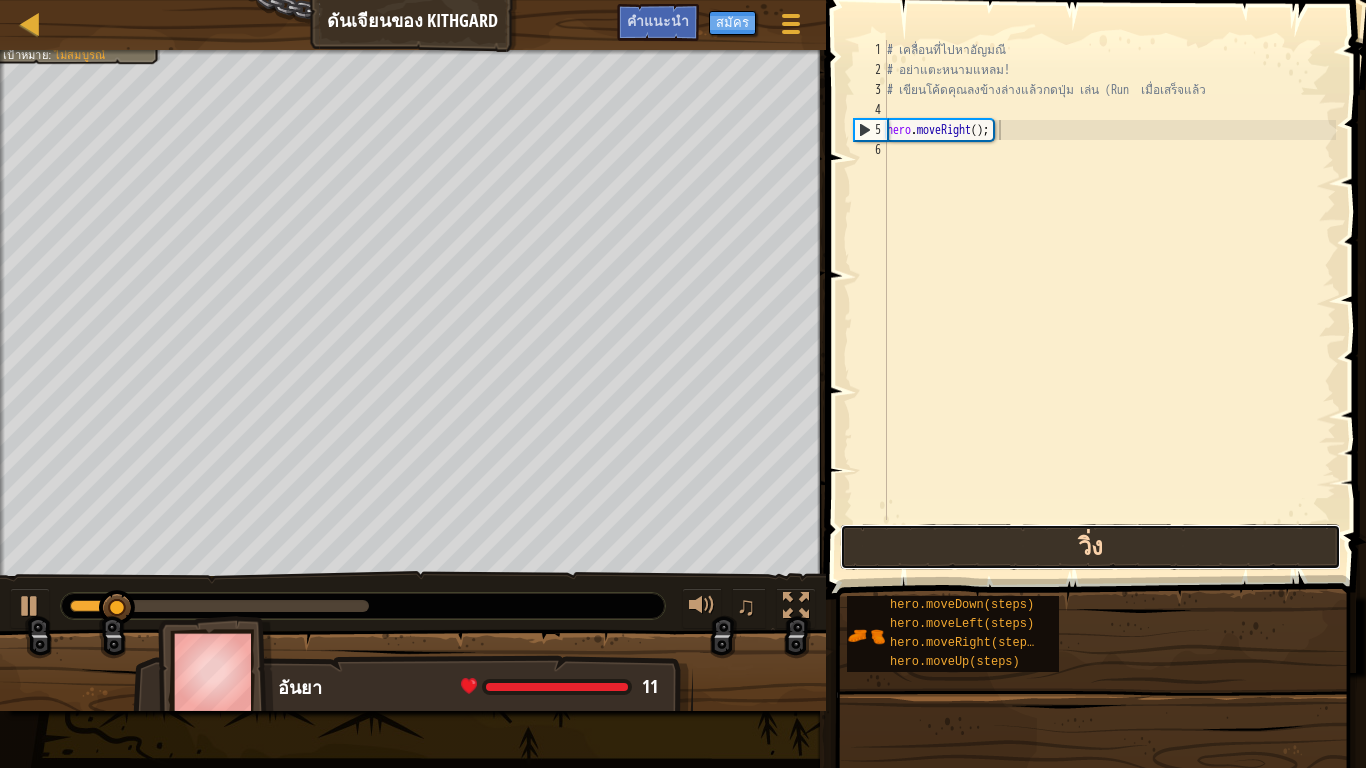 click on "วิ่ง" at bounding box center (1090, 547) 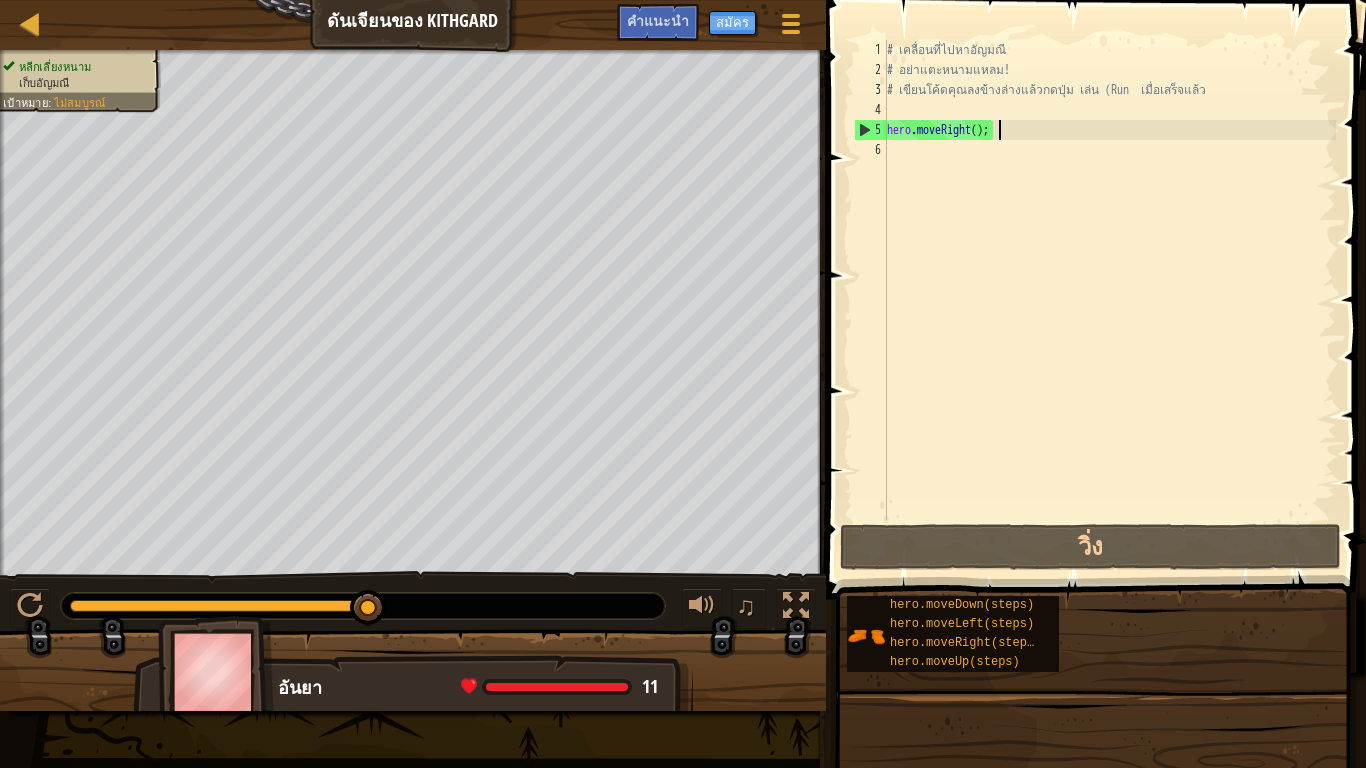 click on "# เคลื่อนที่ไปหาอัญมณี # อย่าแตะหนามแหลม! # เขียนโค้ดคุณลงข้างล่างแล้วกดปุ่ม เล่น (Run  เมื่อเสร็จแล้ว hero . moveRight ( ) ;" at bounding box center [1109, 300] 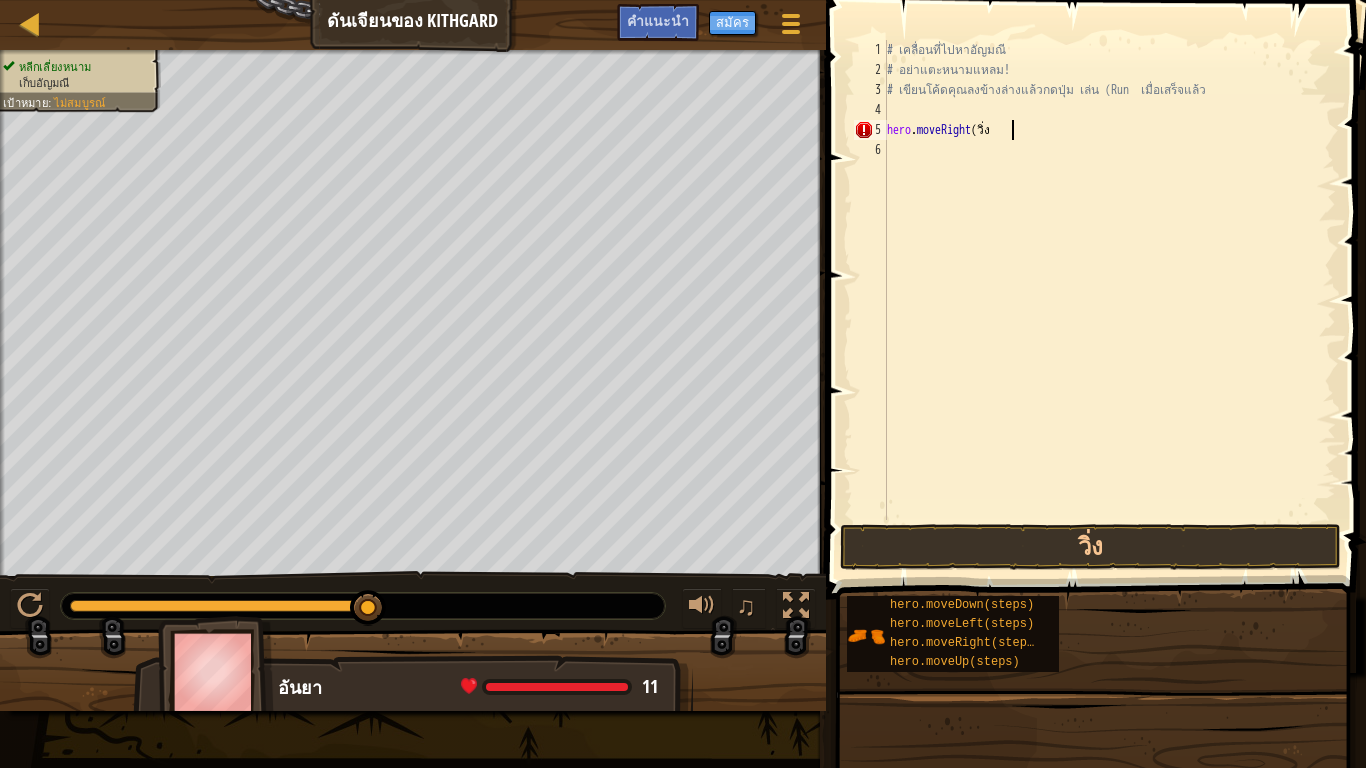 scroll, scrollTop: 9, scrollLeft: 8, axis: both 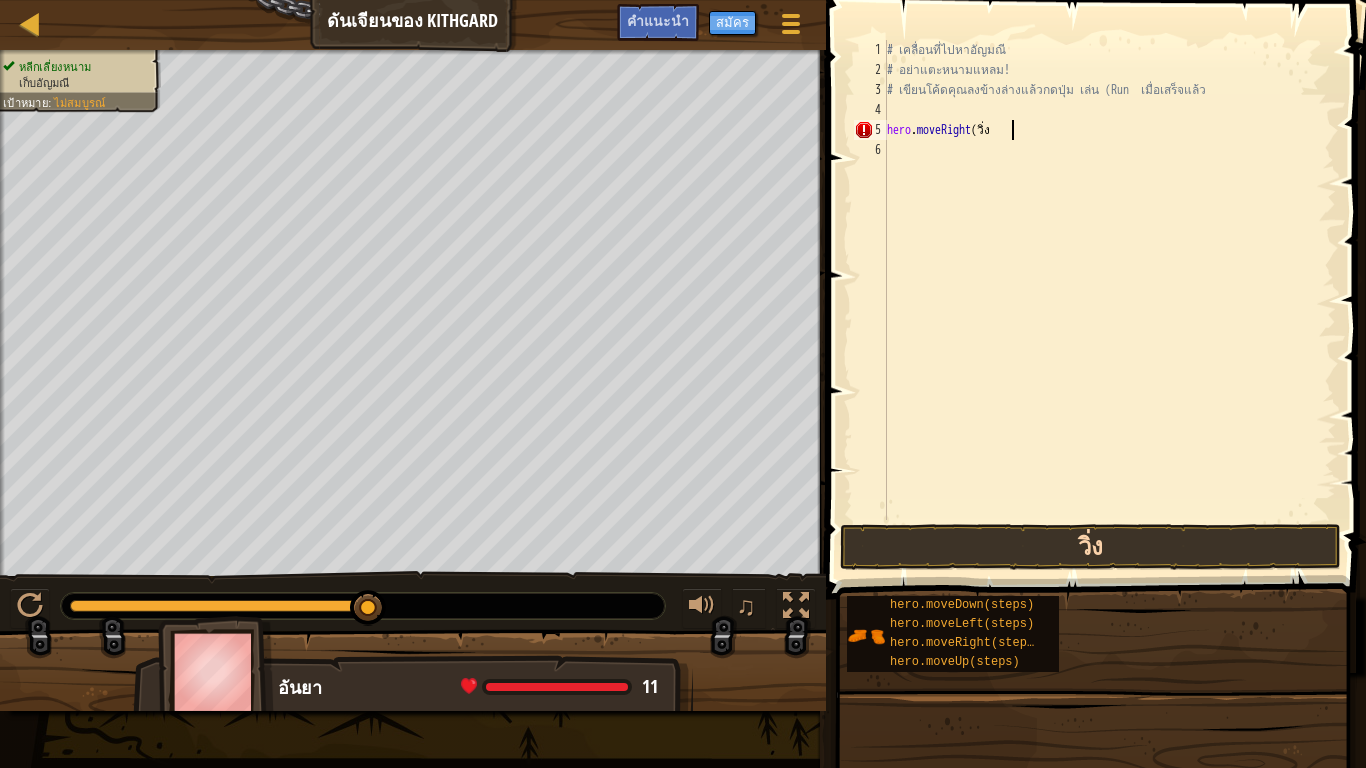 type on "hero.moveRight(วิ่ง" 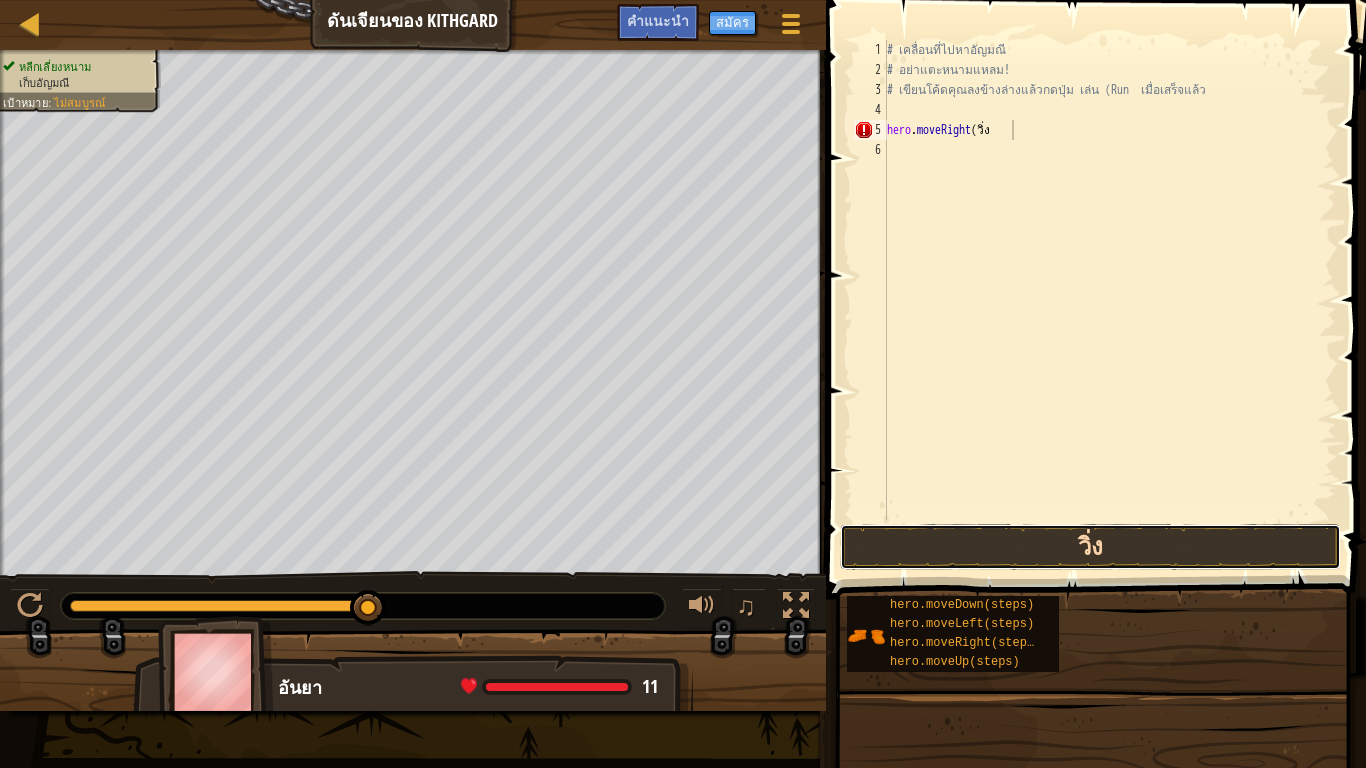 click on "วิ่ง" at bounding box center (1090, 547) 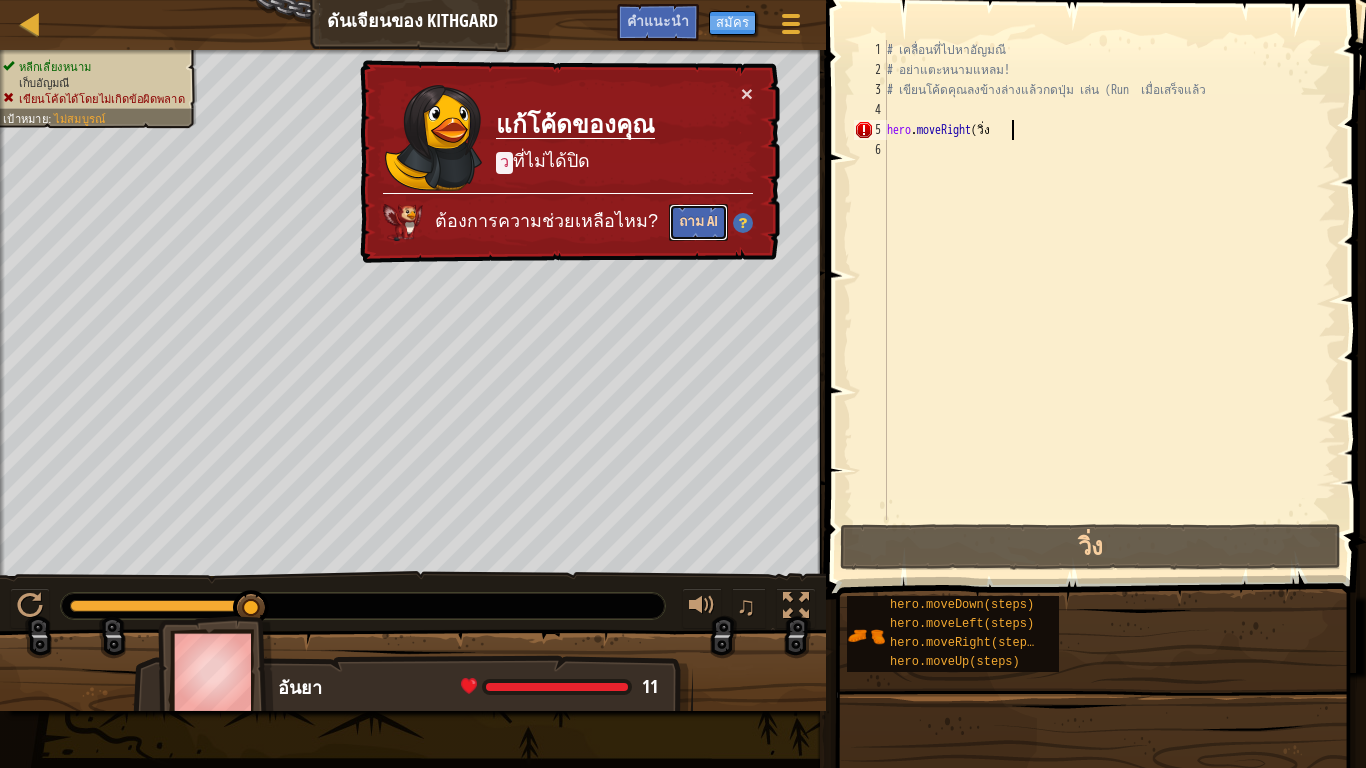click on "ถาม AI" at bounding box center (698, 222) 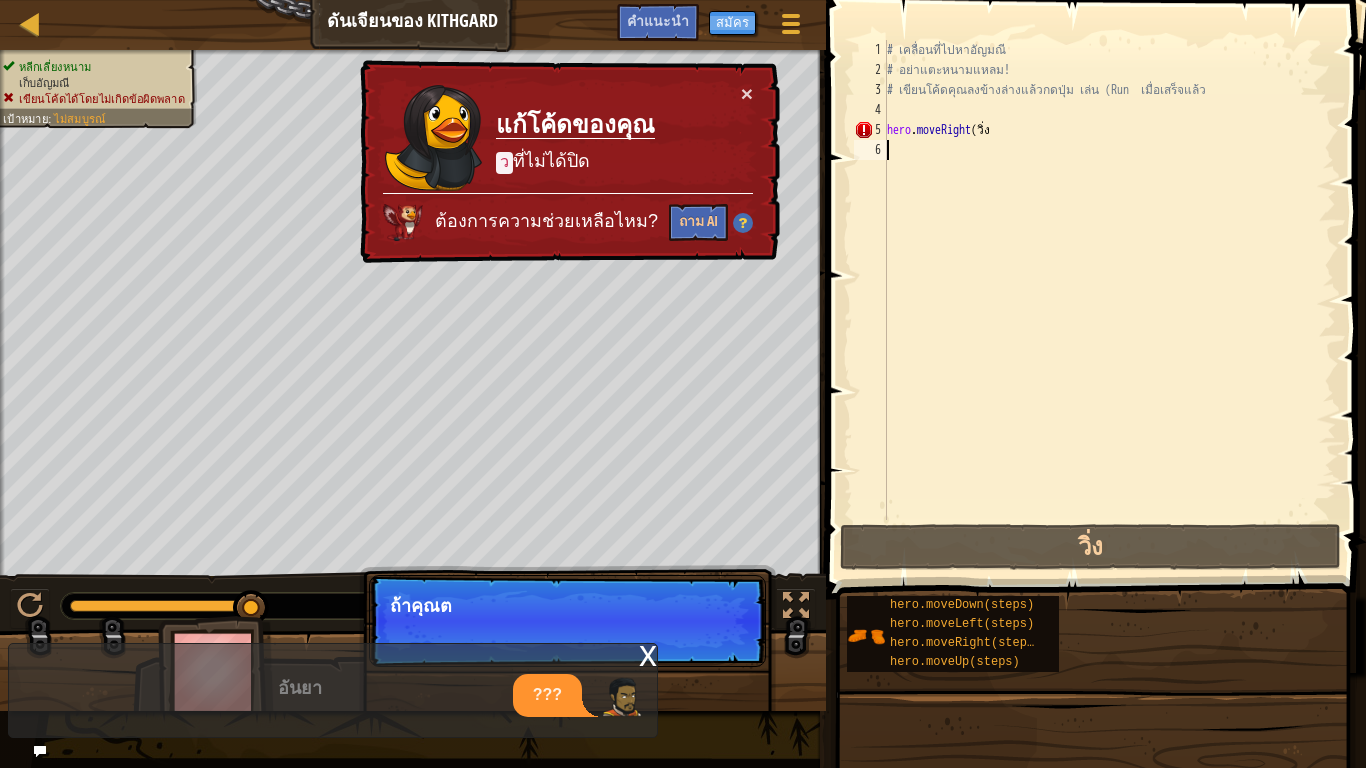 click on "# เคลื่อนที่ไปหาอัญมณี # อย่าแตะหนามแหลม! # เขียนโค้ดคุณลงข้างล่างแล้วกดปุ่ม เล่น (Run  เมื่อเสร็จแล้ว hero . moveRight ( วิ่ง" at bounding box center [1109, 300] 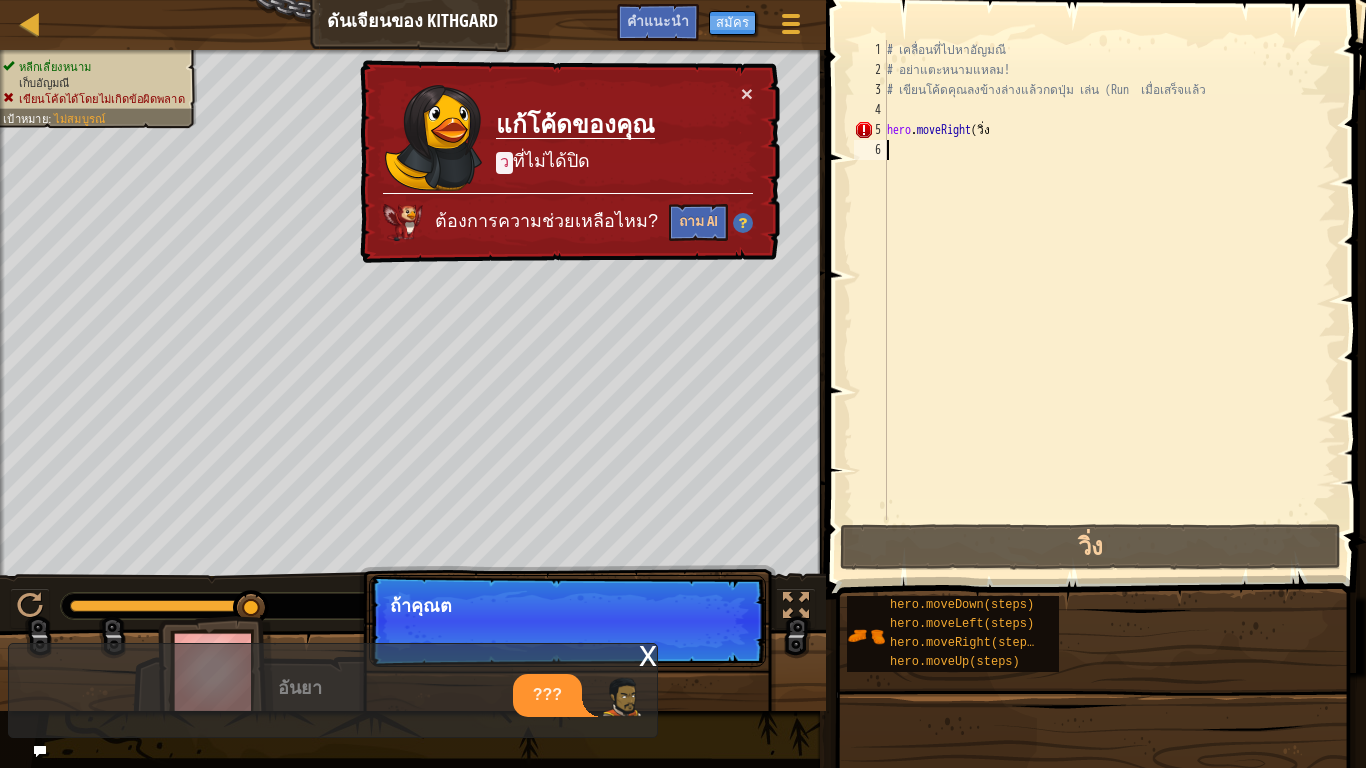 scroll, scrollTop: 9, scrollLeft: 0, axis: vertical 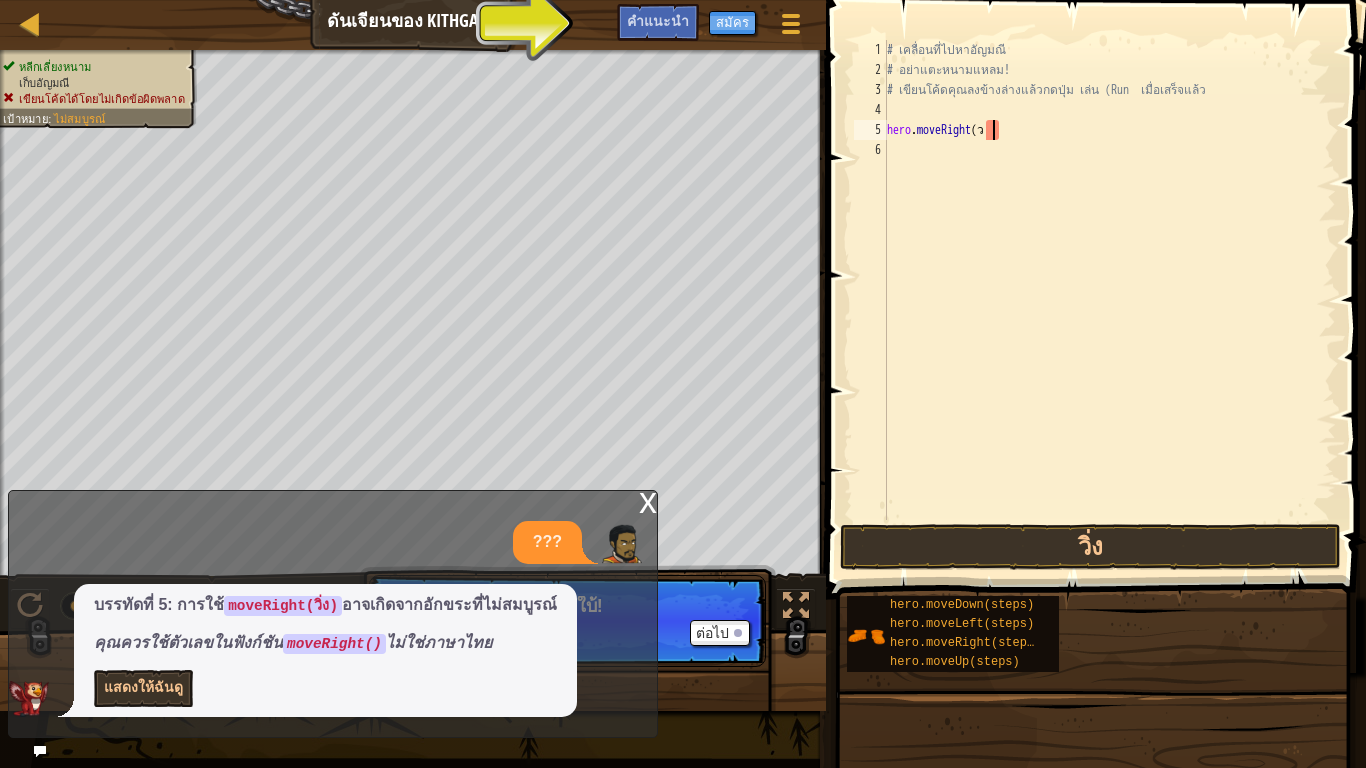 type on "hero.moveRight(" 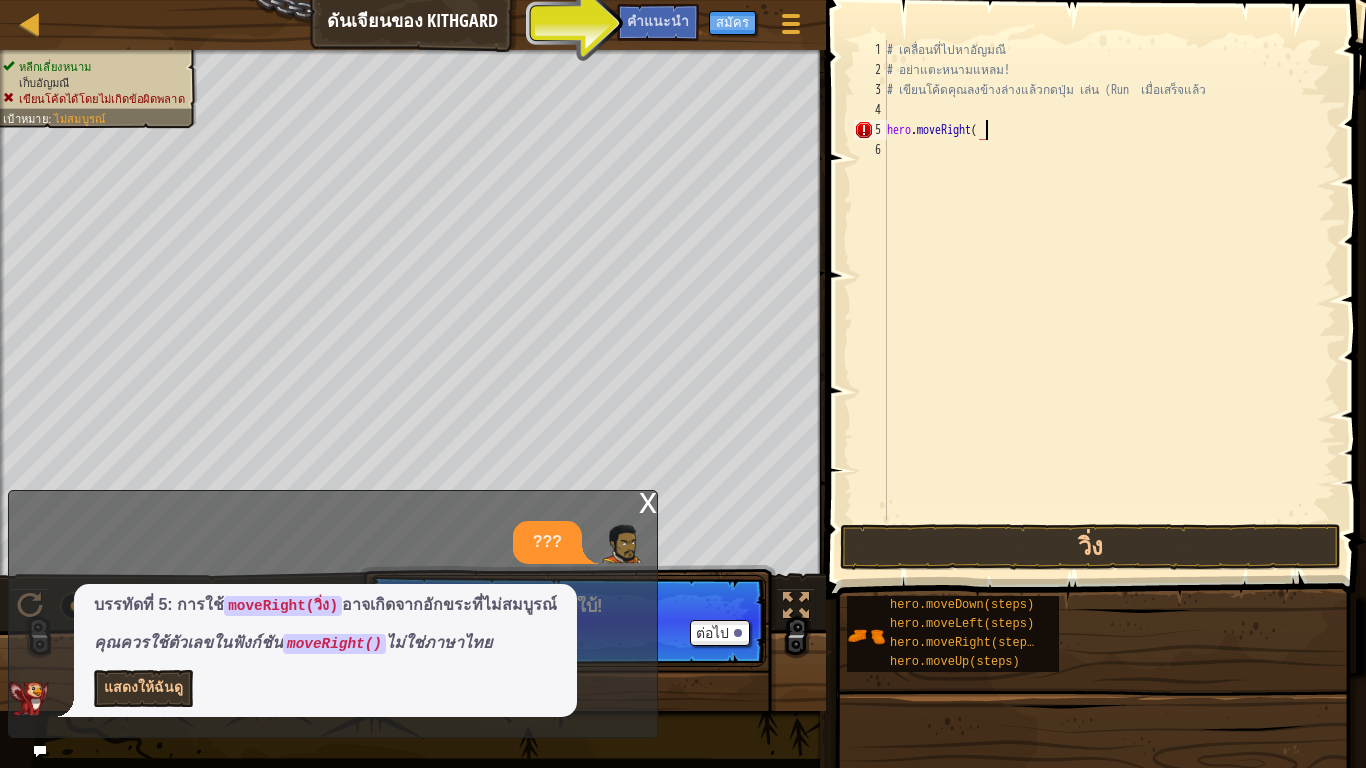 click on "# เคลื่อนที่ไปหาอัญมณี # อย่าแตะหนามแหลม! # เขียนโค้ดคุณลงข้างล่างแล้วกดปุ่ม เล่น (Run  เมื่อเสร็จแล้ว hero . moveRight (" at bounding box center (1109, 300) 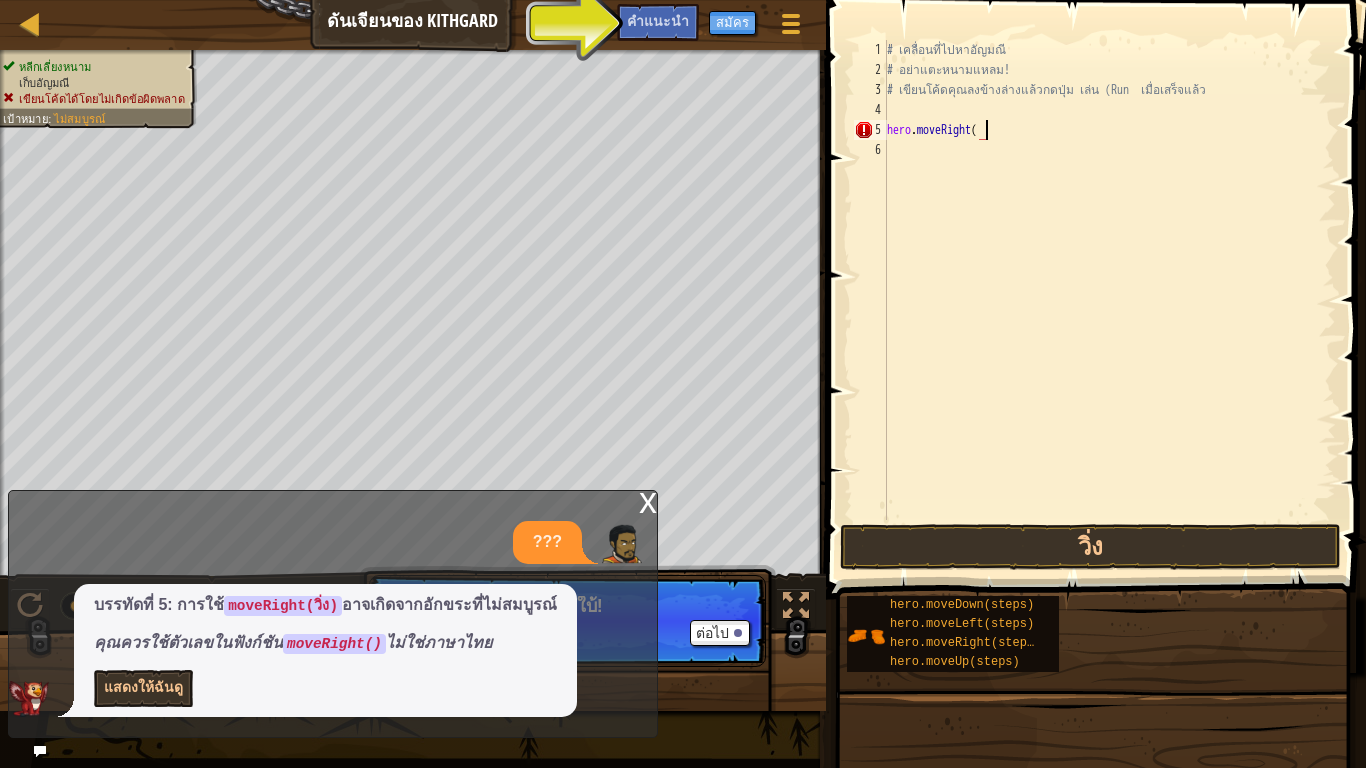 type 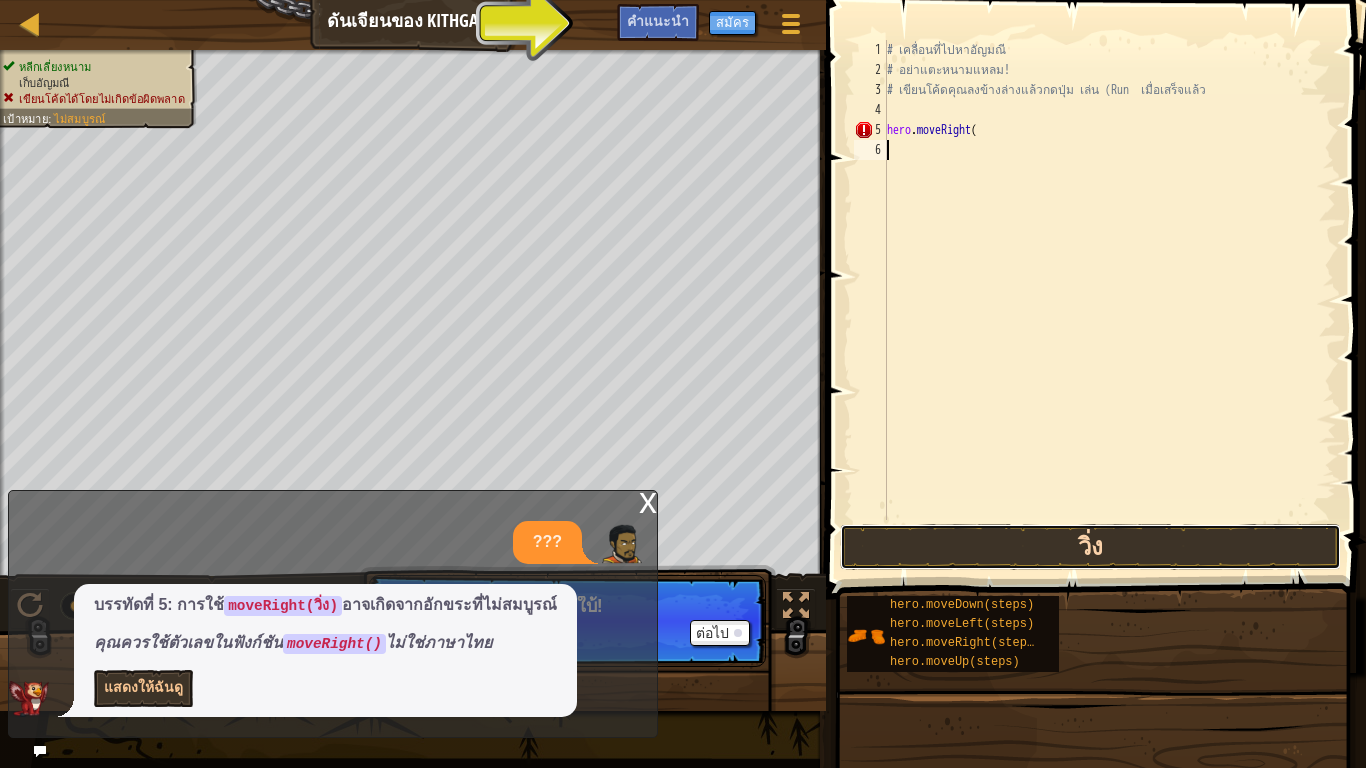 click on "วิ่ง" at bounding box center [1090, 547] 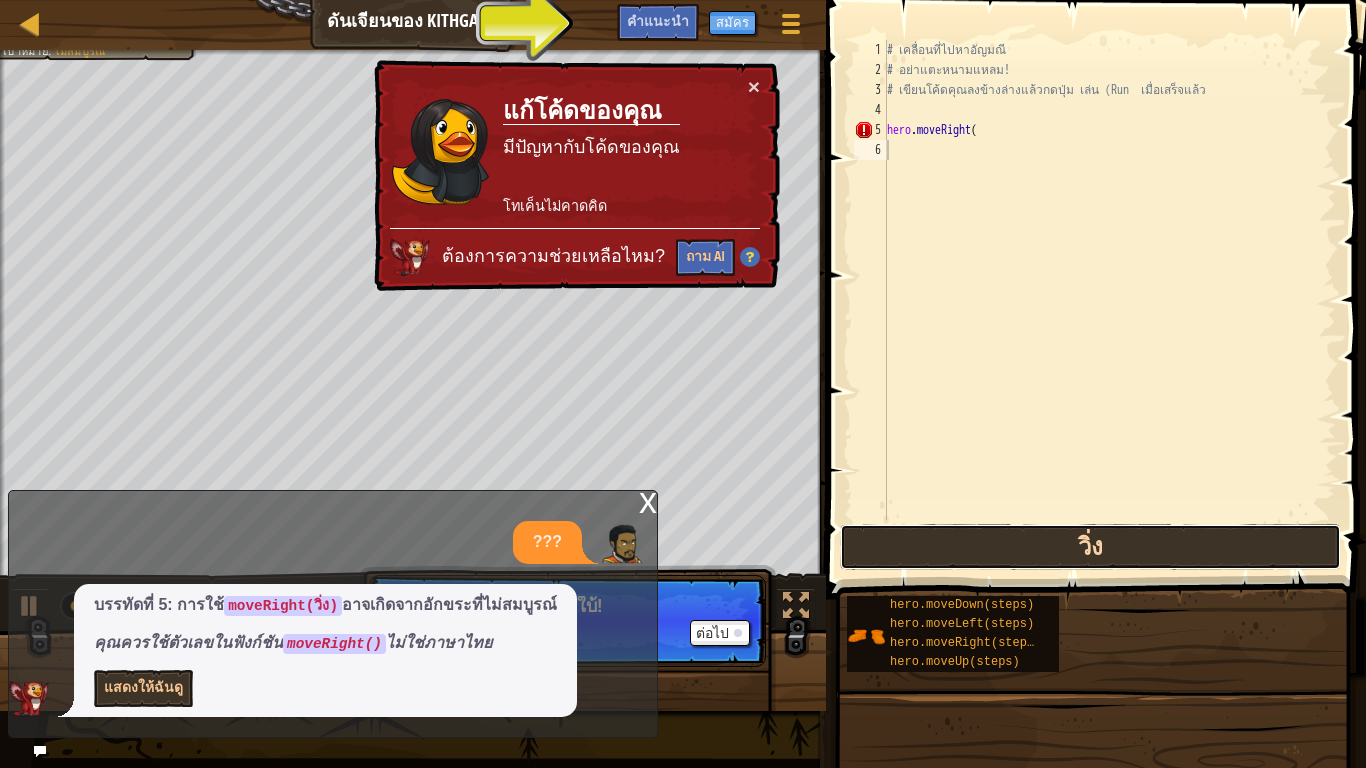 click on "วิ่ง" at bounding box center [1090, 547] 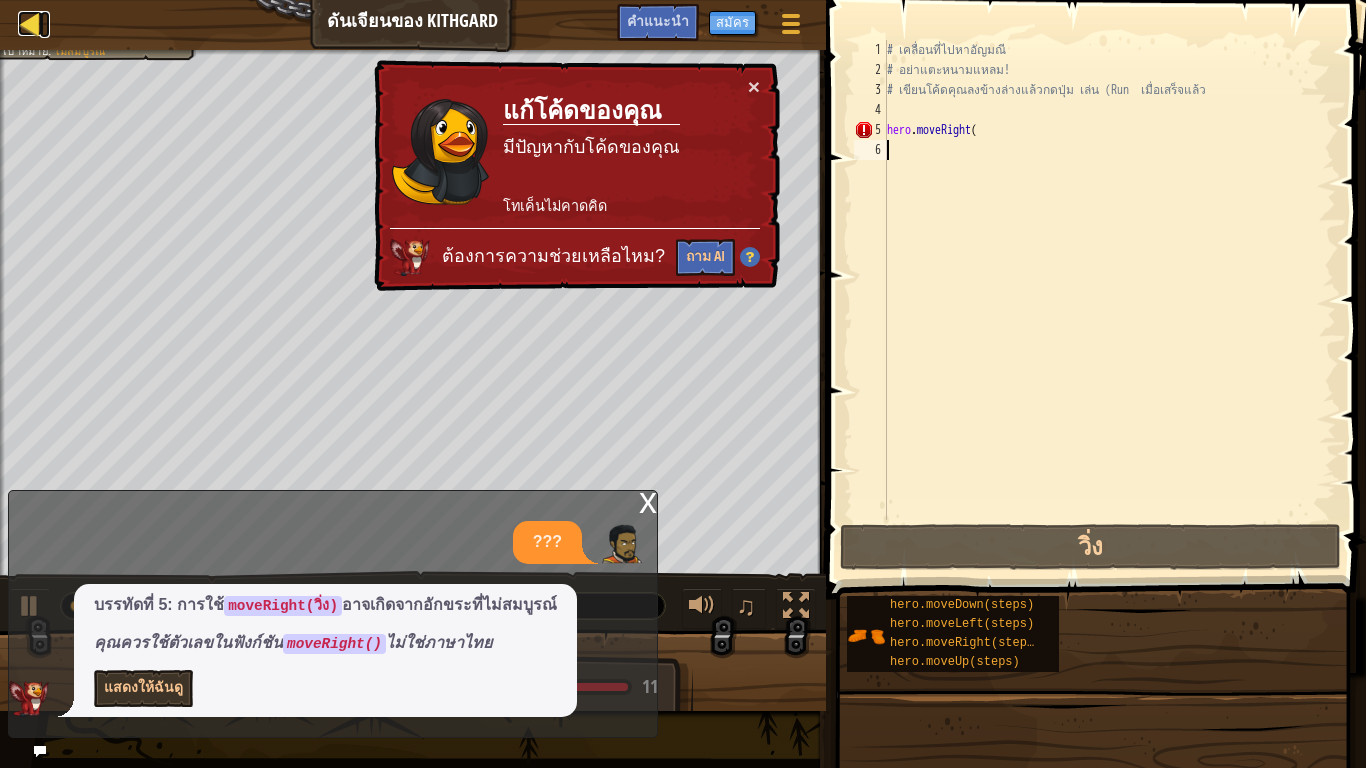 click at bounding box center [30, 23] 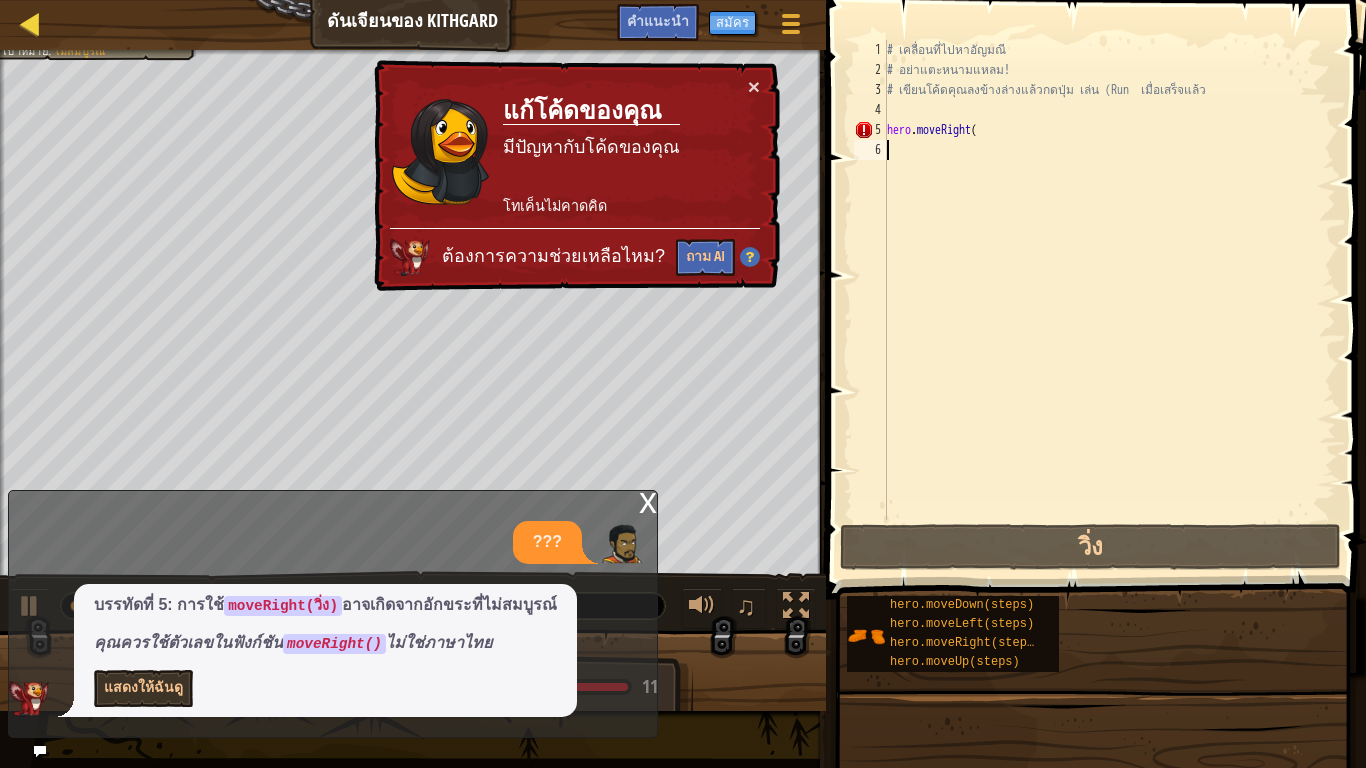 select on "th" 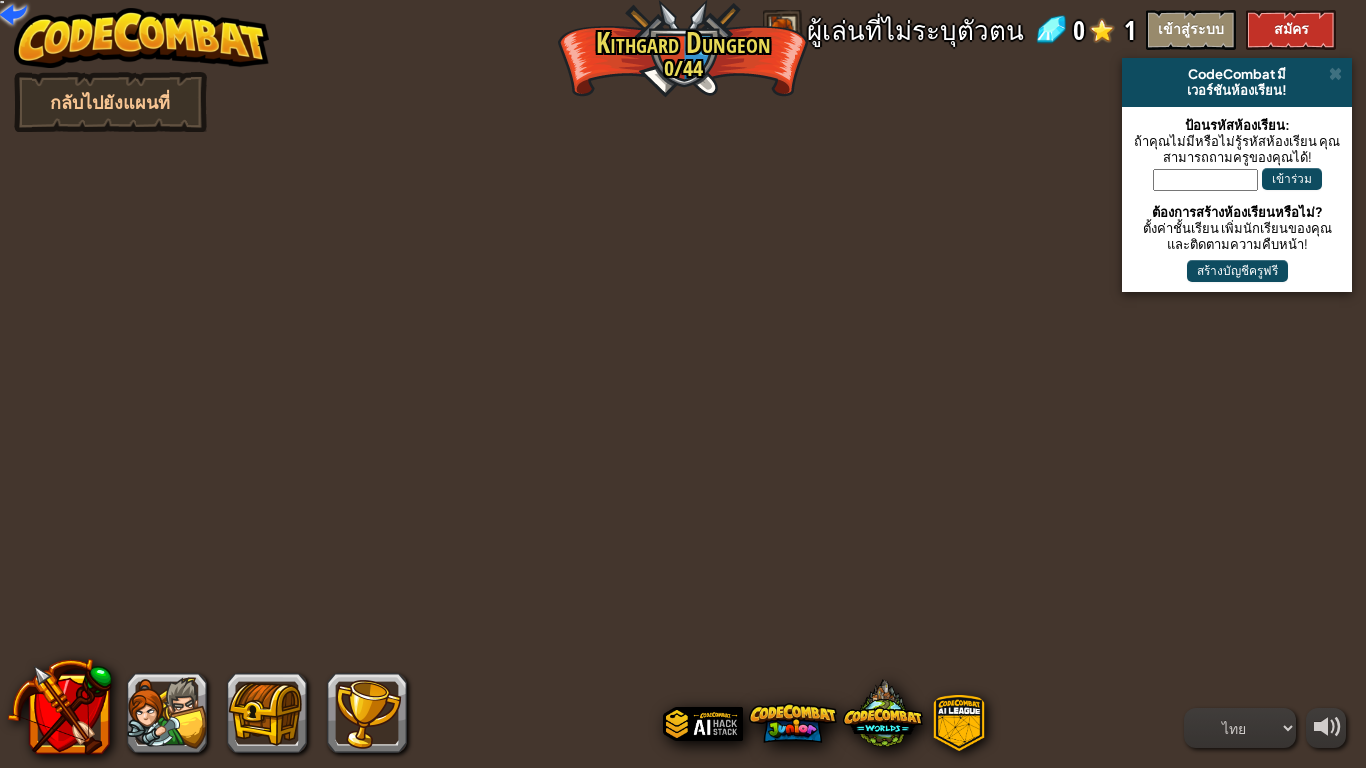 select on "th" 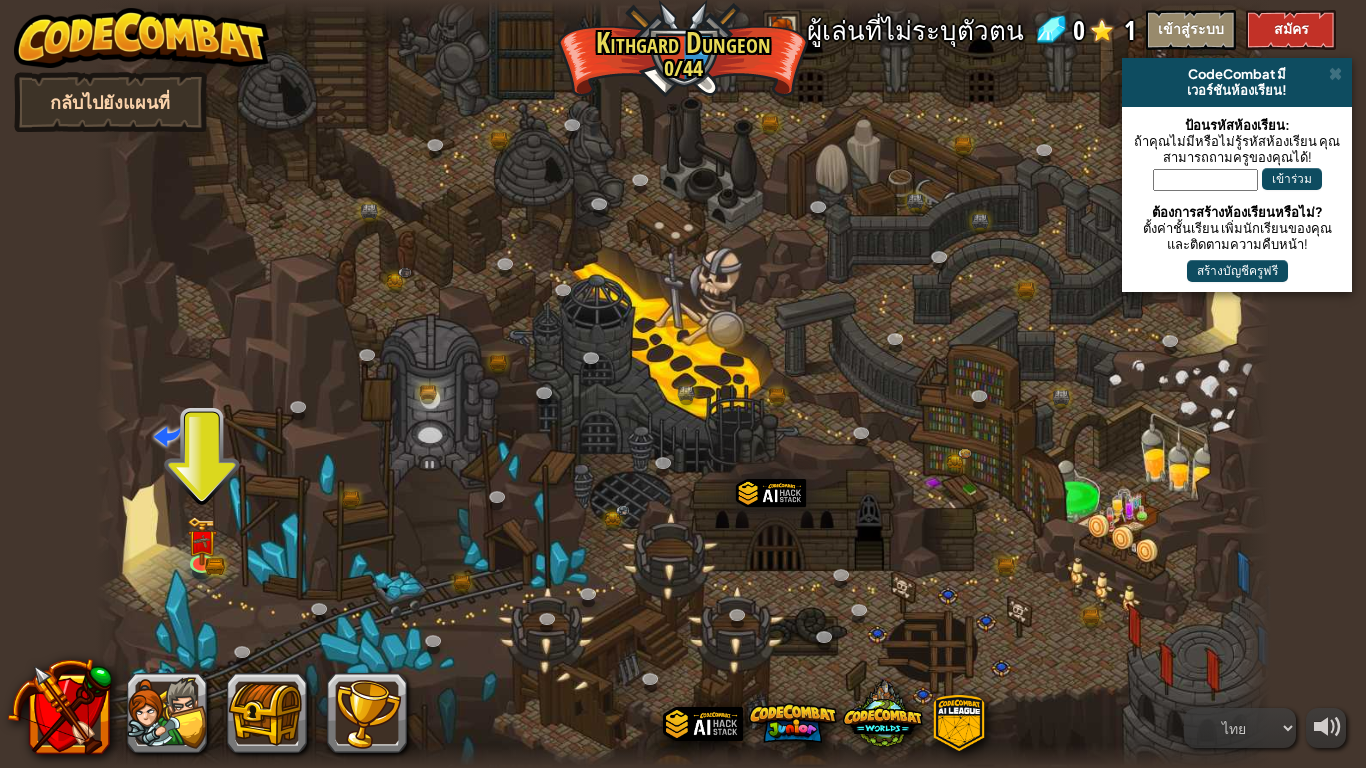 click on "กลับไปยังแผนที่" at bounding box center [110, 102] 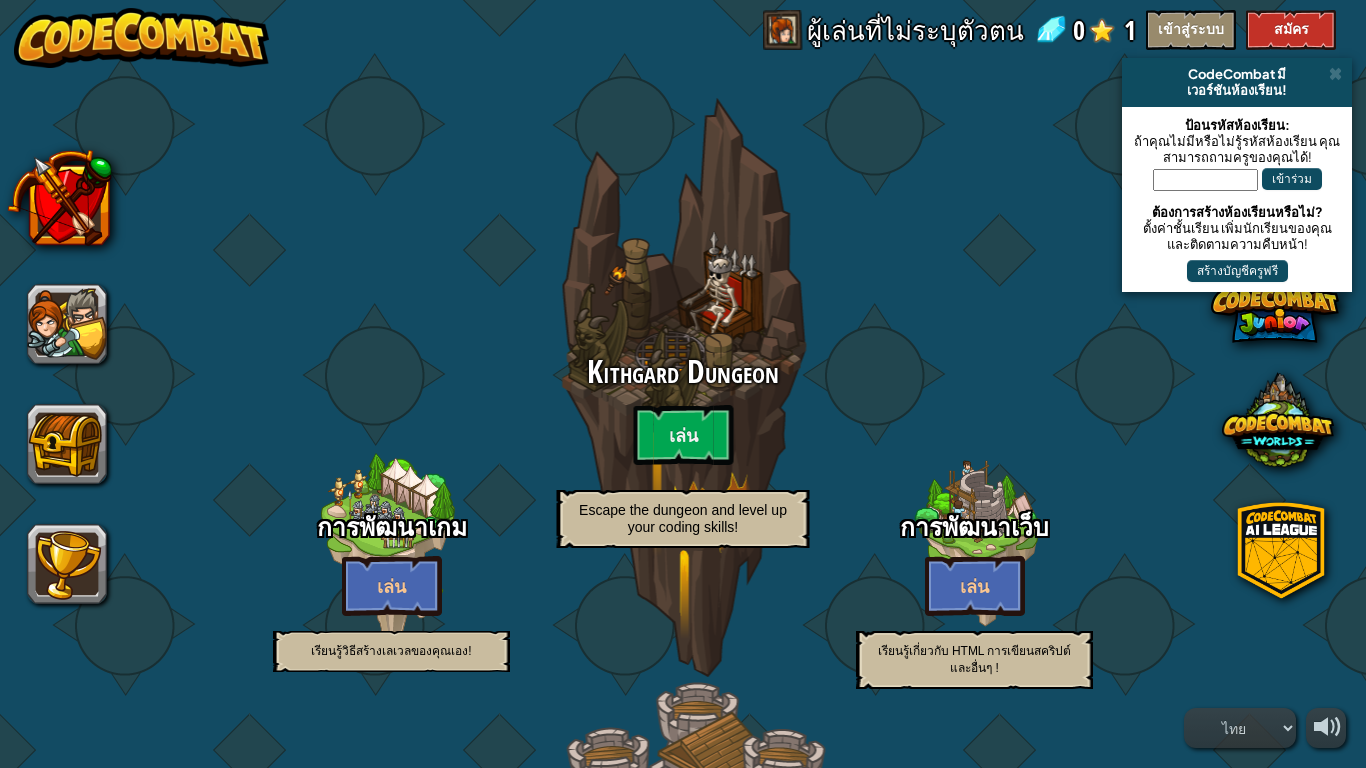 select on "th" 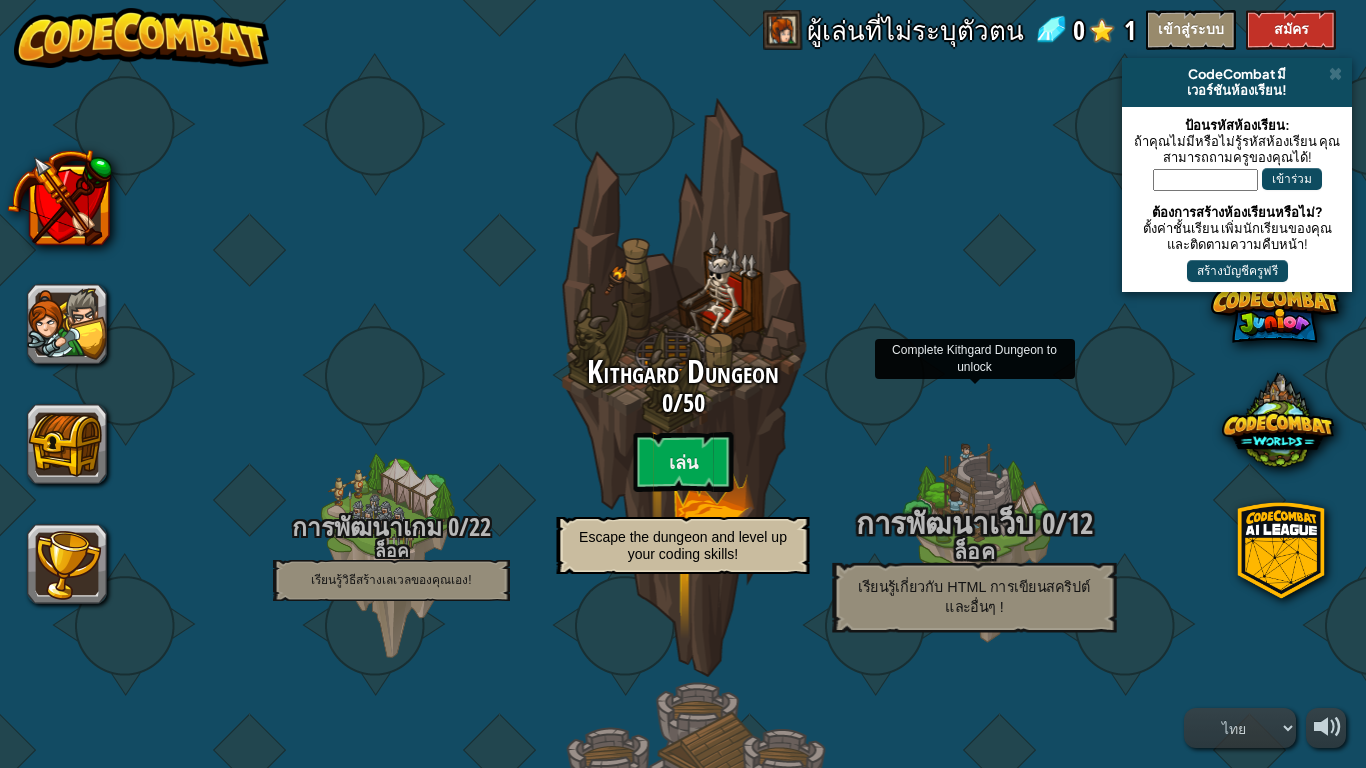 drag, startPoint x: 970, startPoint y: 517, endPoint x: 827, endPoint y: 528, distance: 143.42245 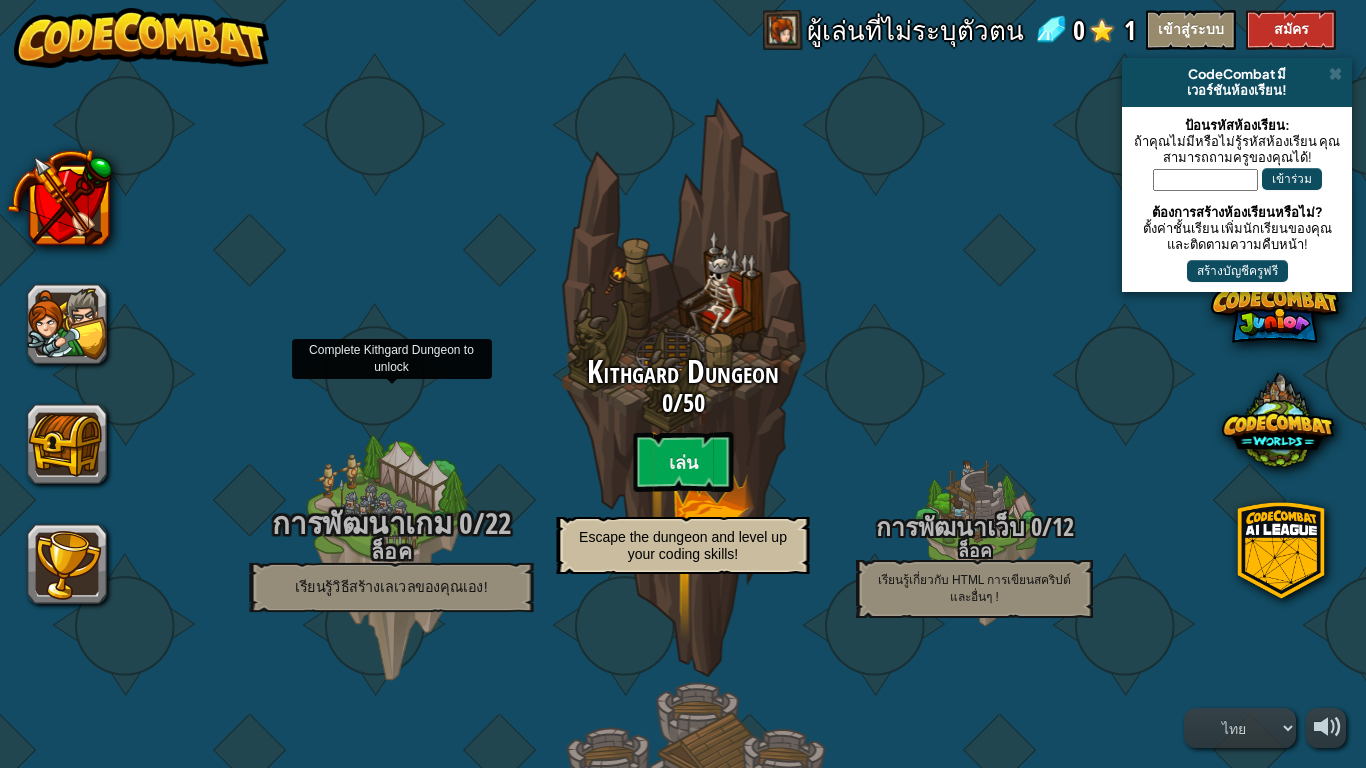 click on "การพัฒนาเกม" at bounding box center [362, 523] 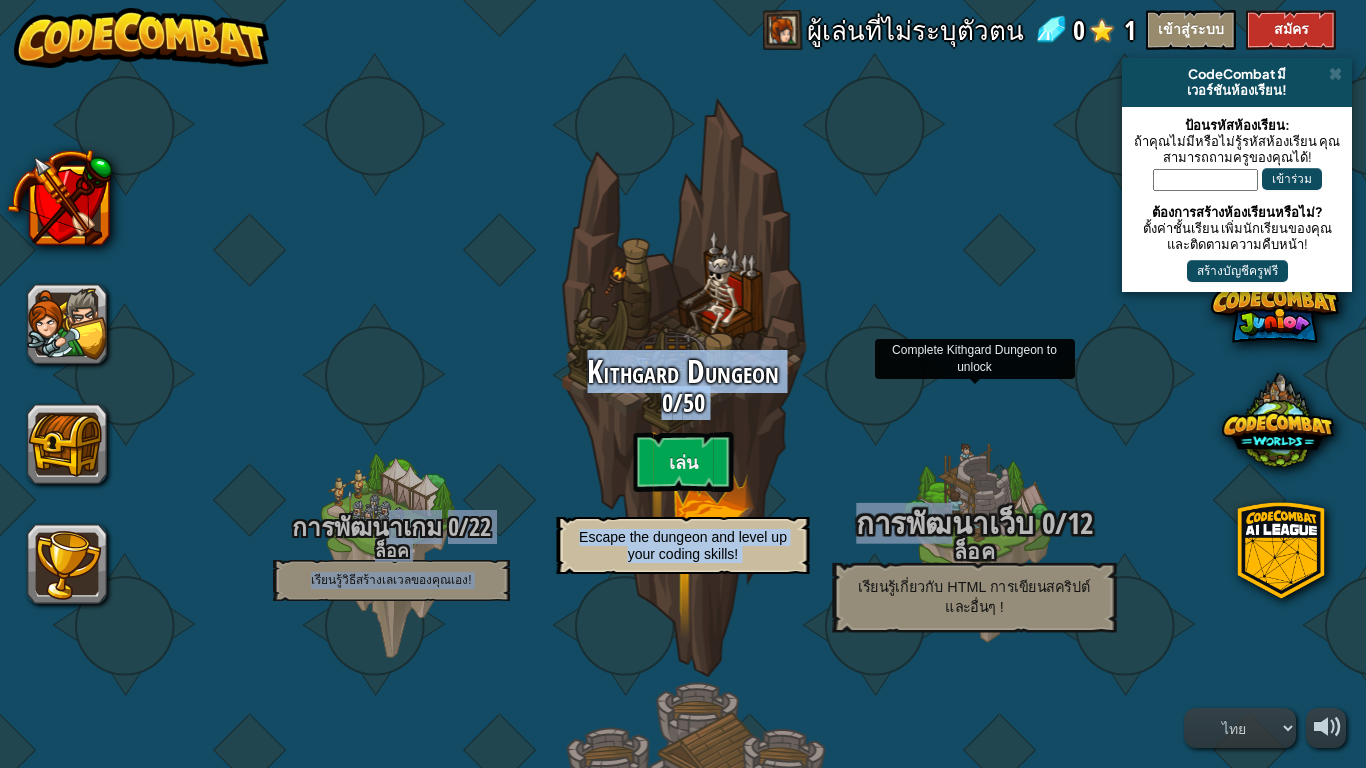 drag, startPoint x: 385, startPoint y: 518, endPoint x: 949, endPoint y: 539, distance: 564.3908 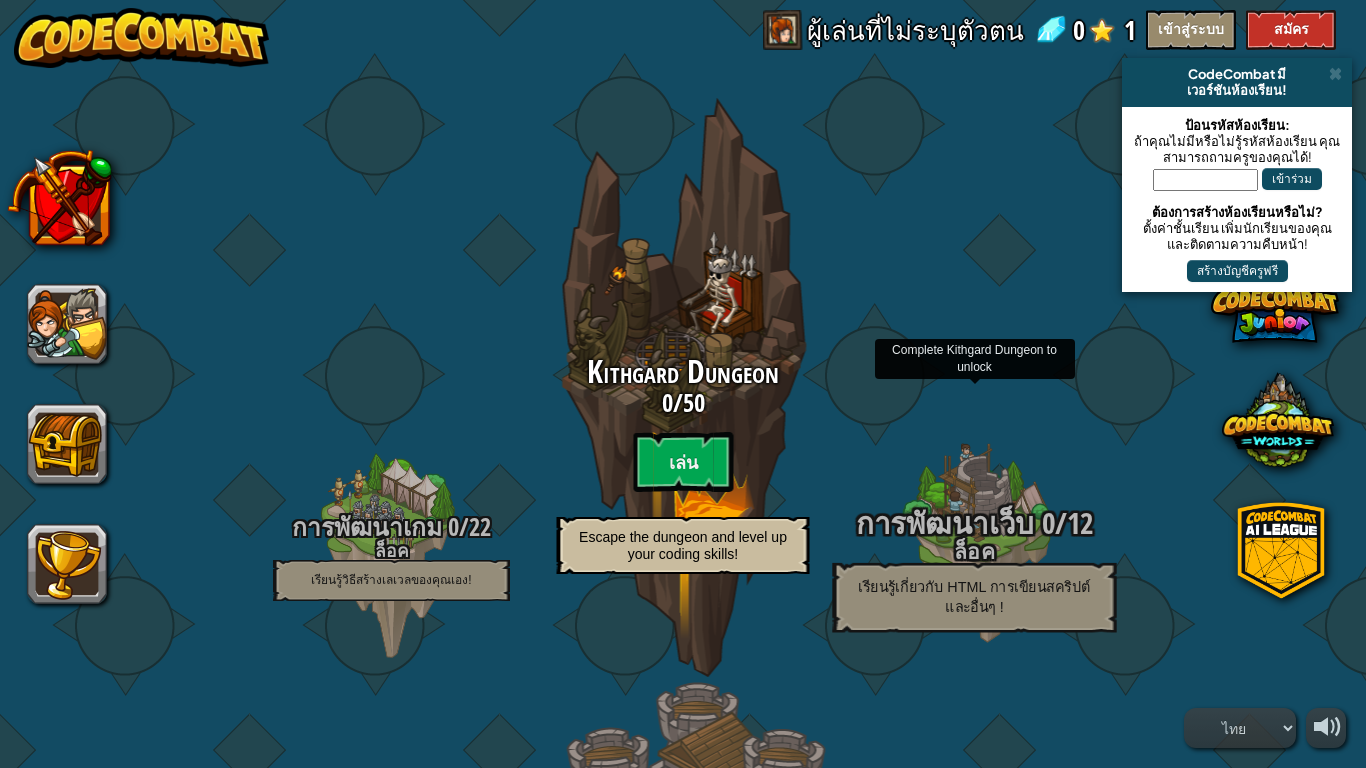 click on "ล็อค" at bounding box center (974, 551) 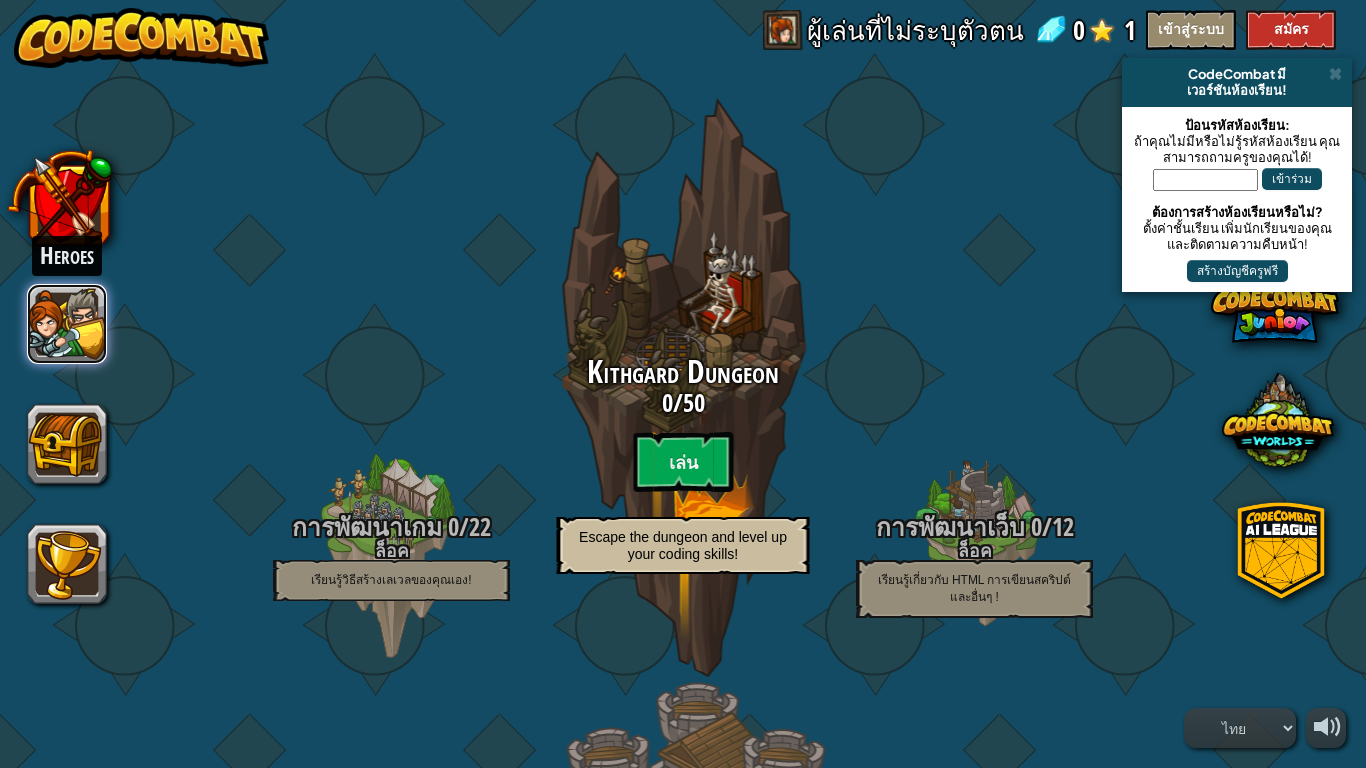 click at bounding box center [67, 324] 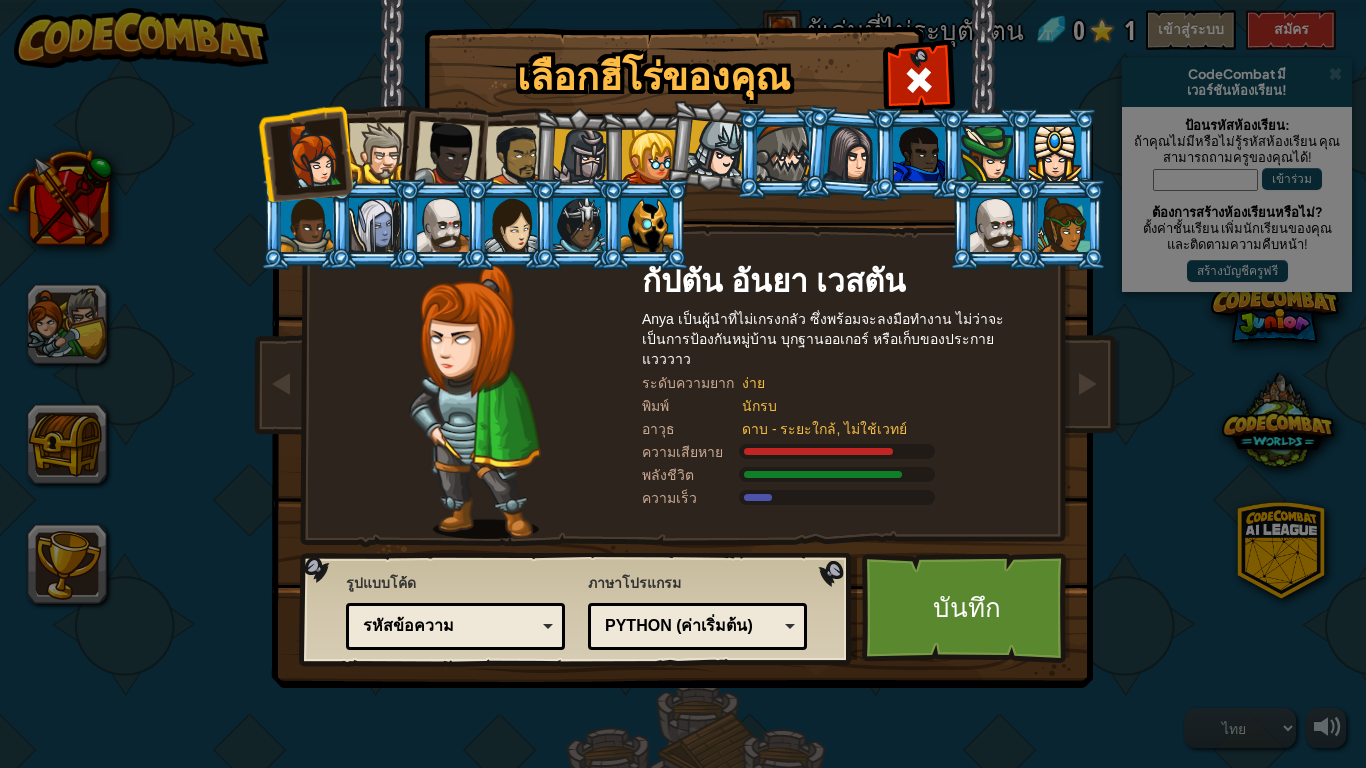 click at bounding box center (783, 154) 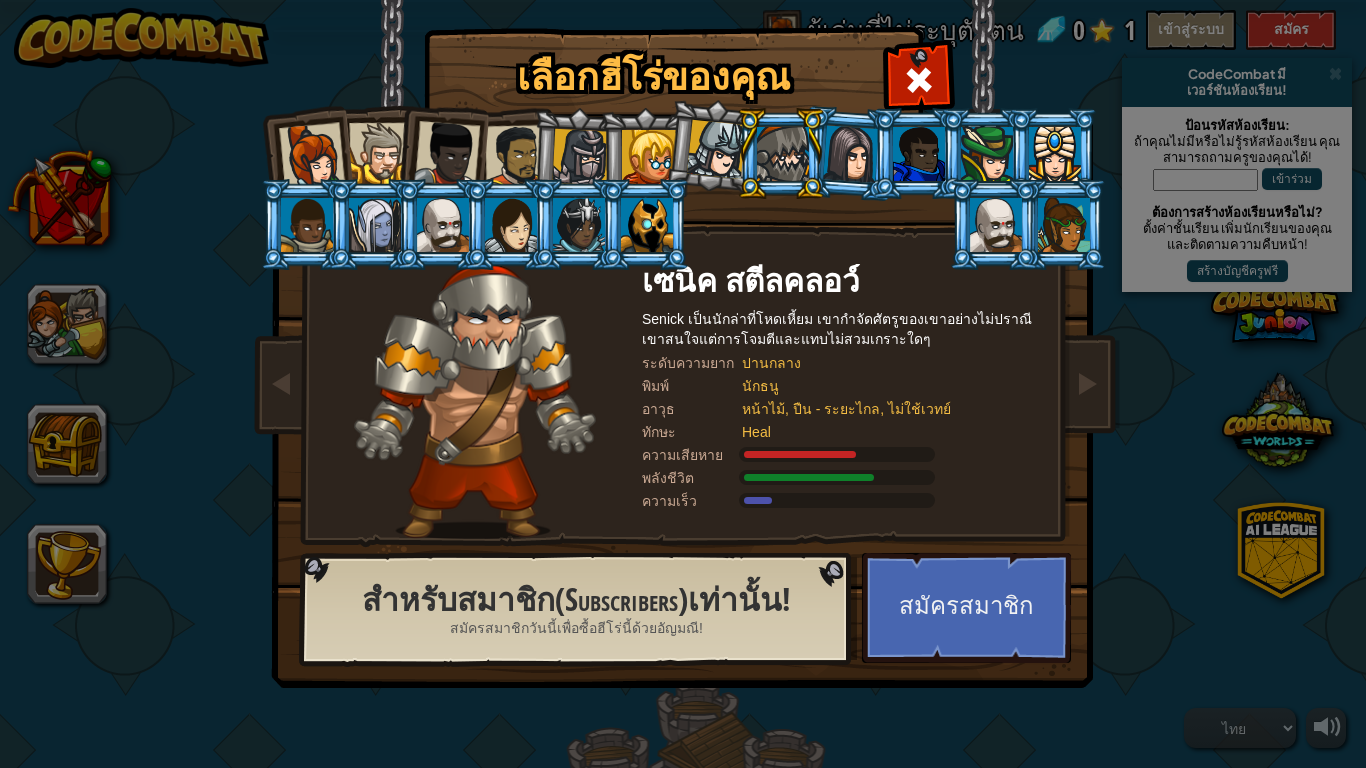 click at bounding box center (851, 153) 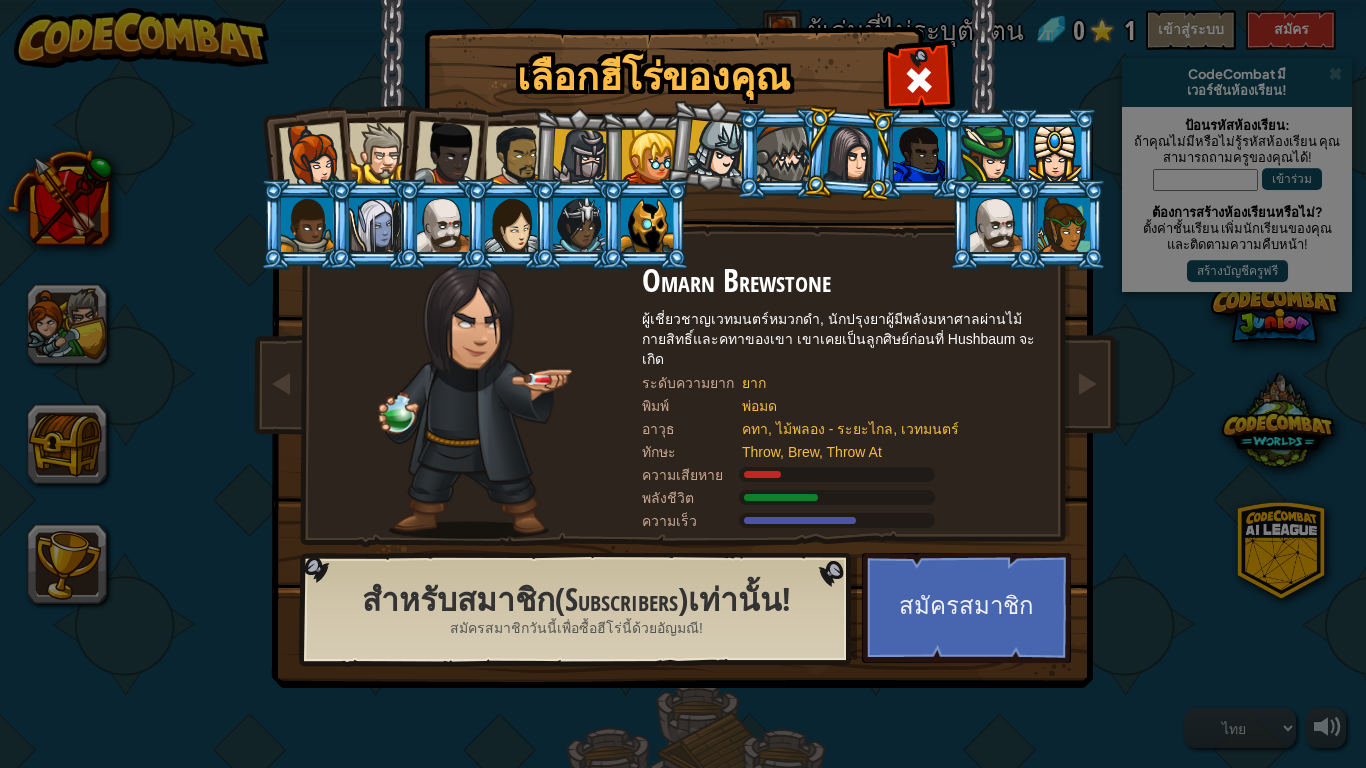 click at bounding box center (851, 153) 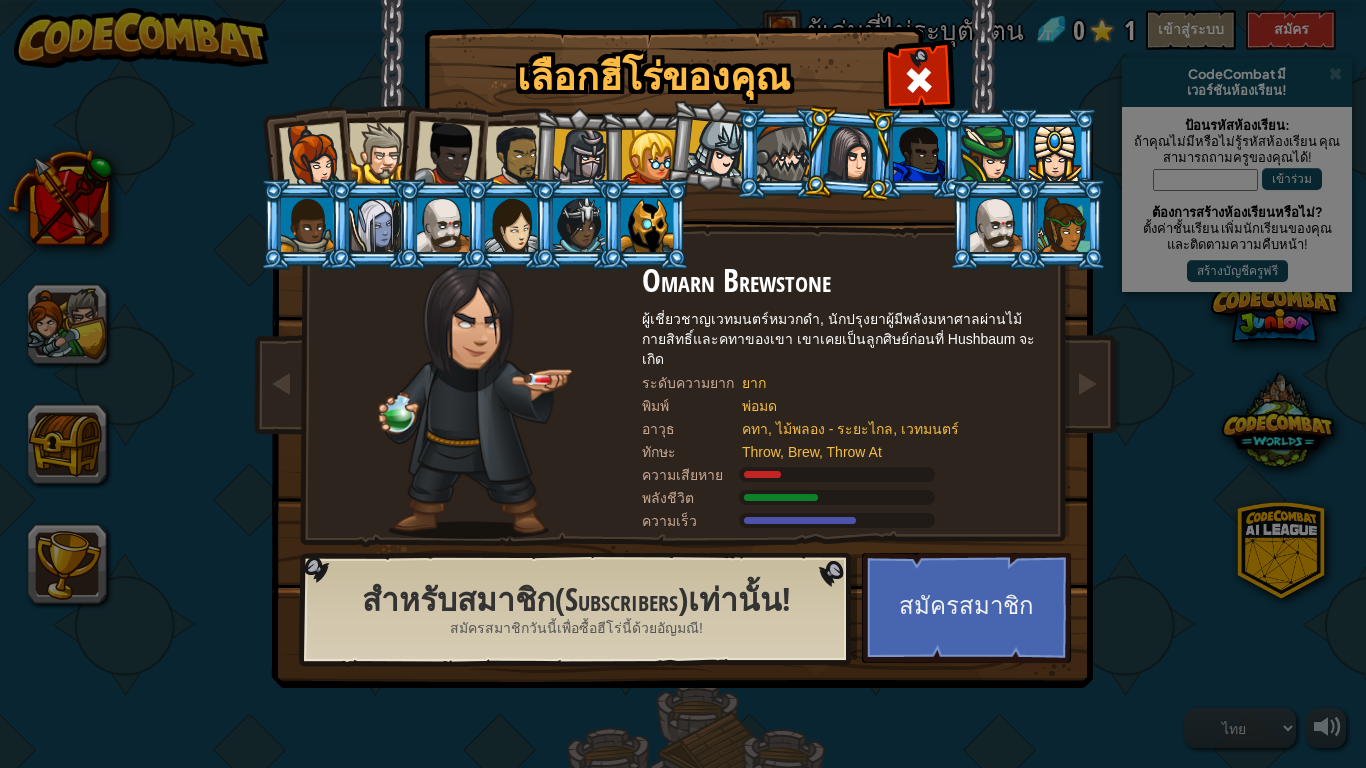 click at bounding box center [987, 154] 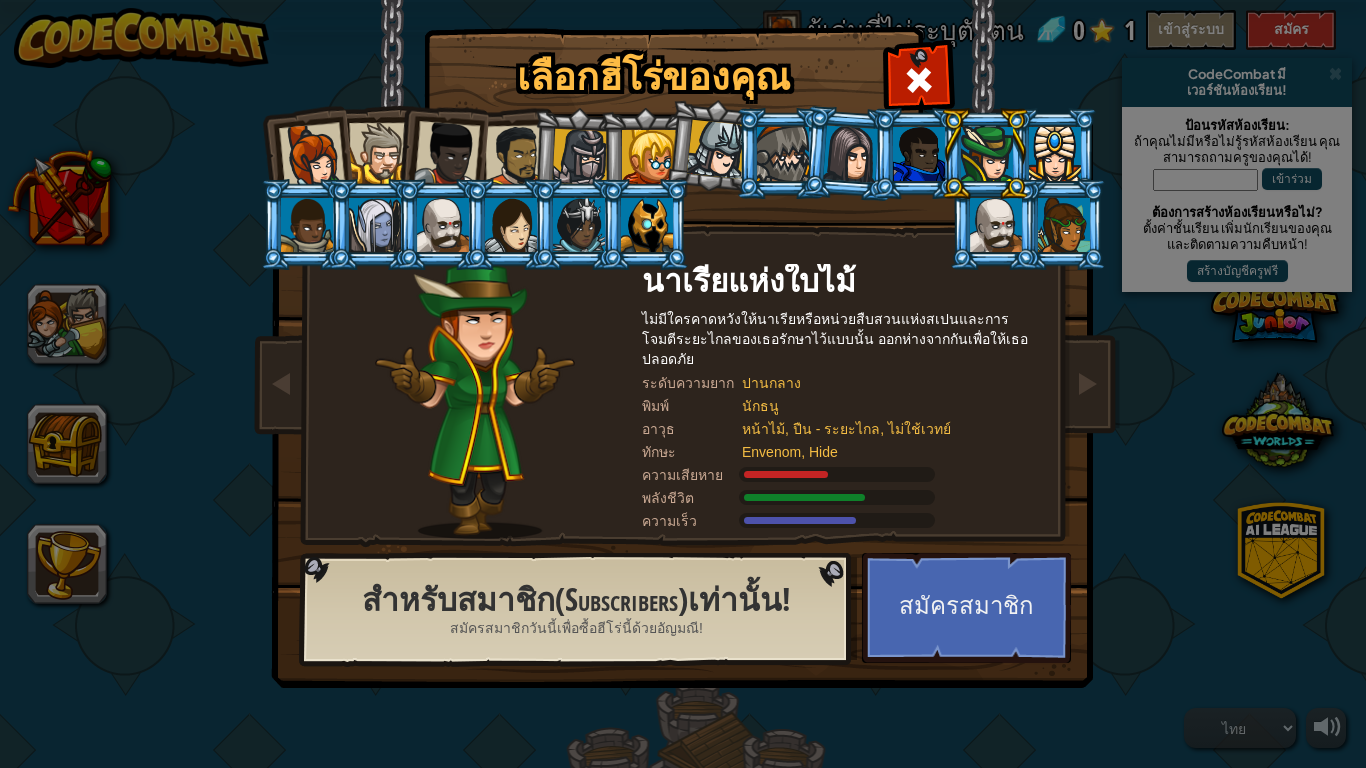click at bounding box center (1055, 154) 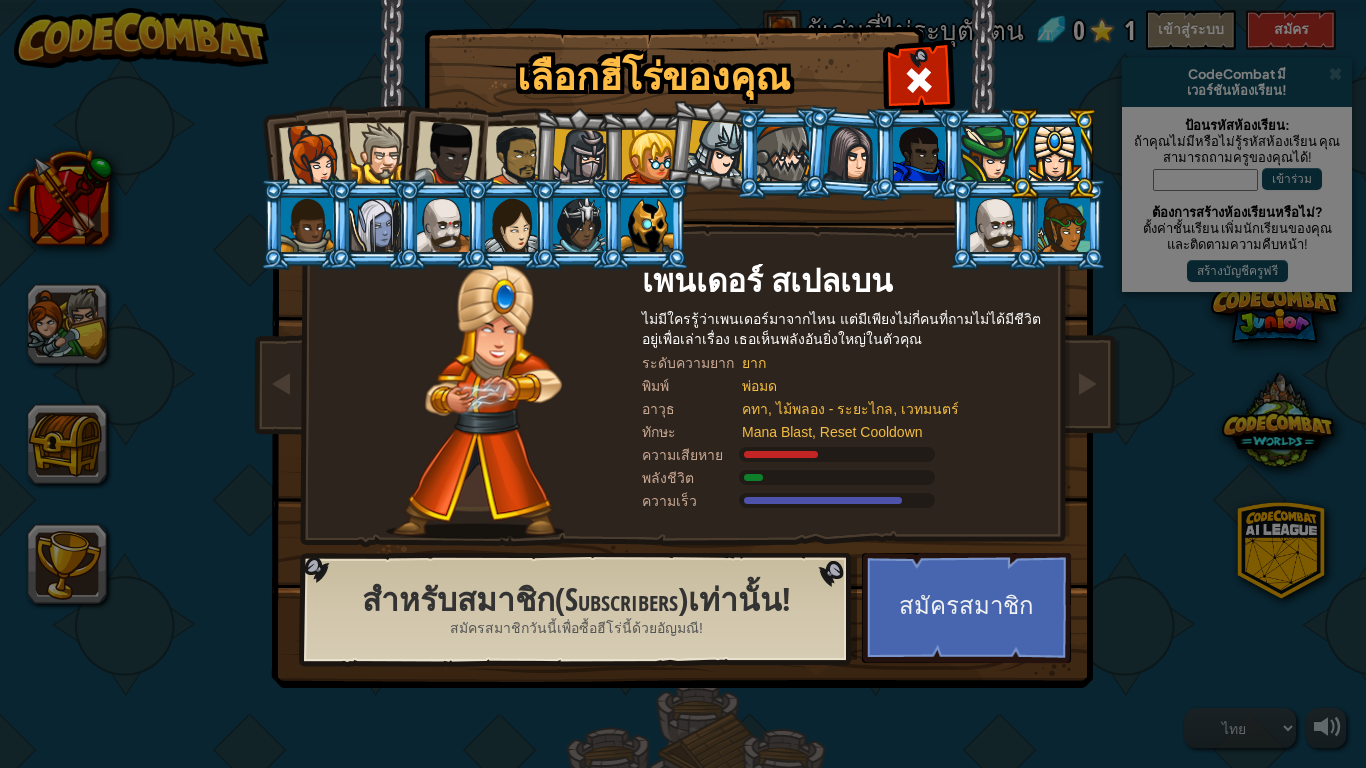 click at bounding box center (917, 153) 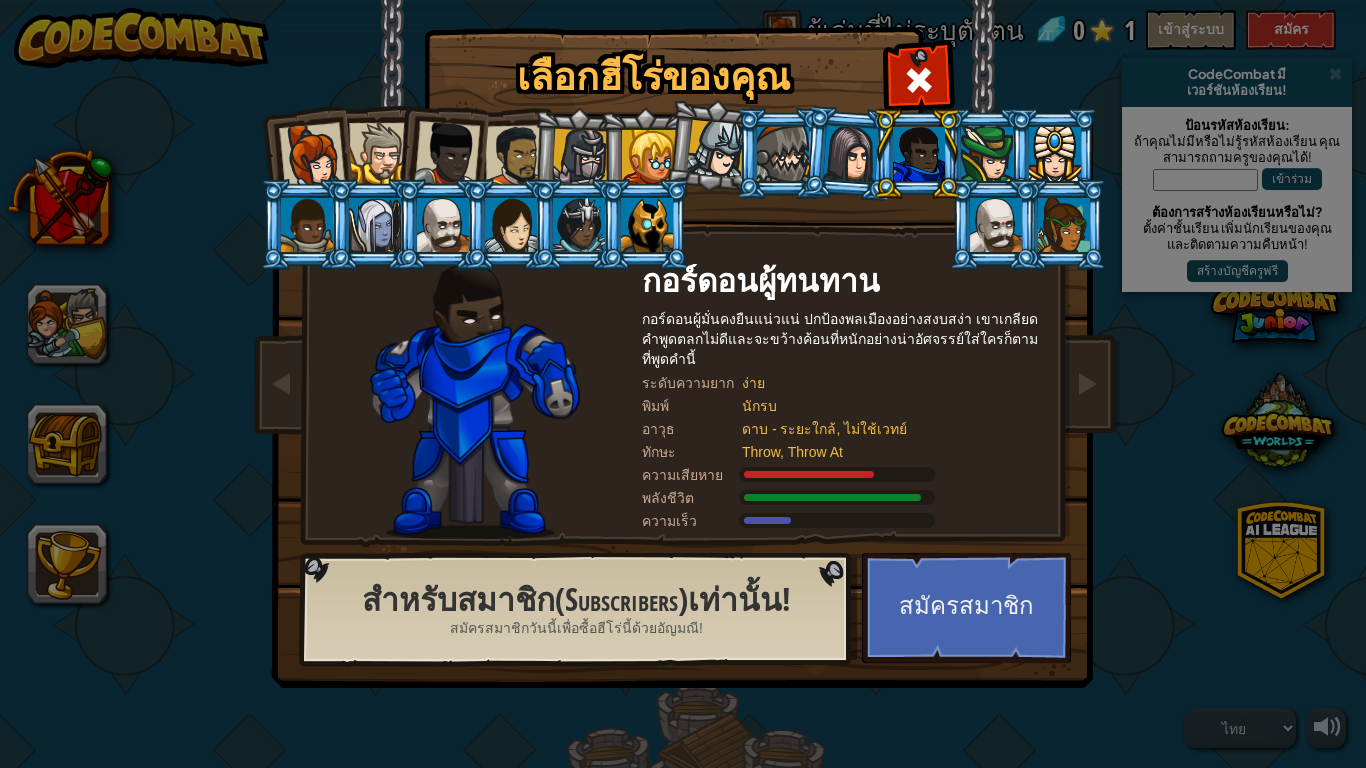click at bounding box center [783, 154] 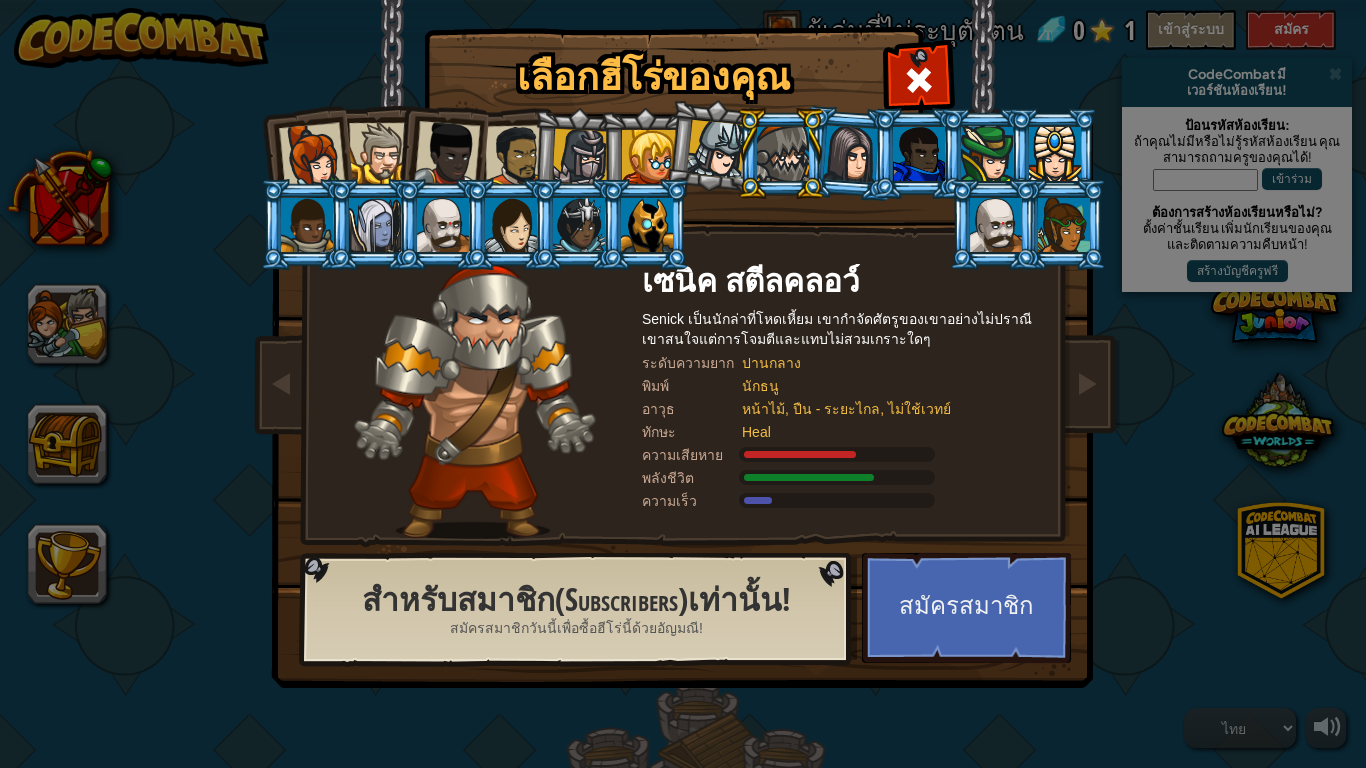 click at bounding box center [649, 157] 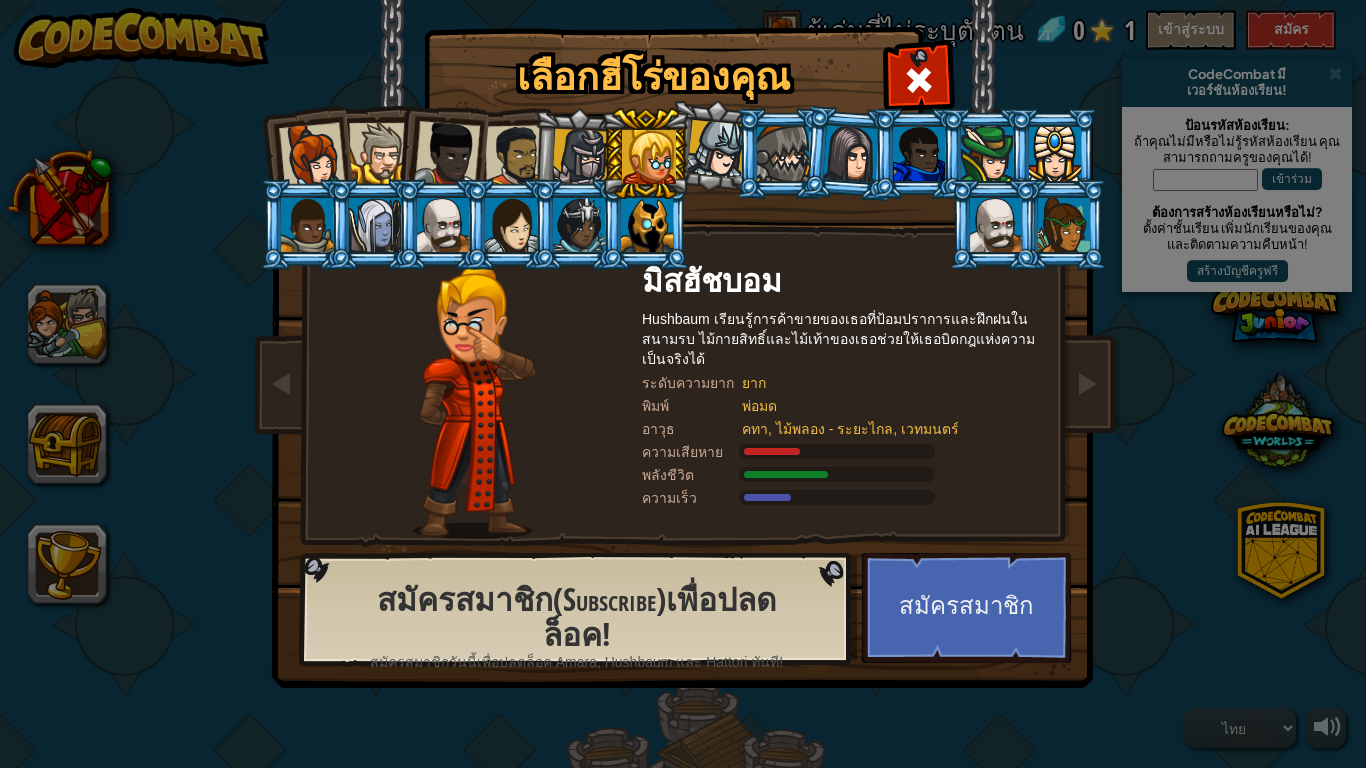 click at bounding box center [580, 157] 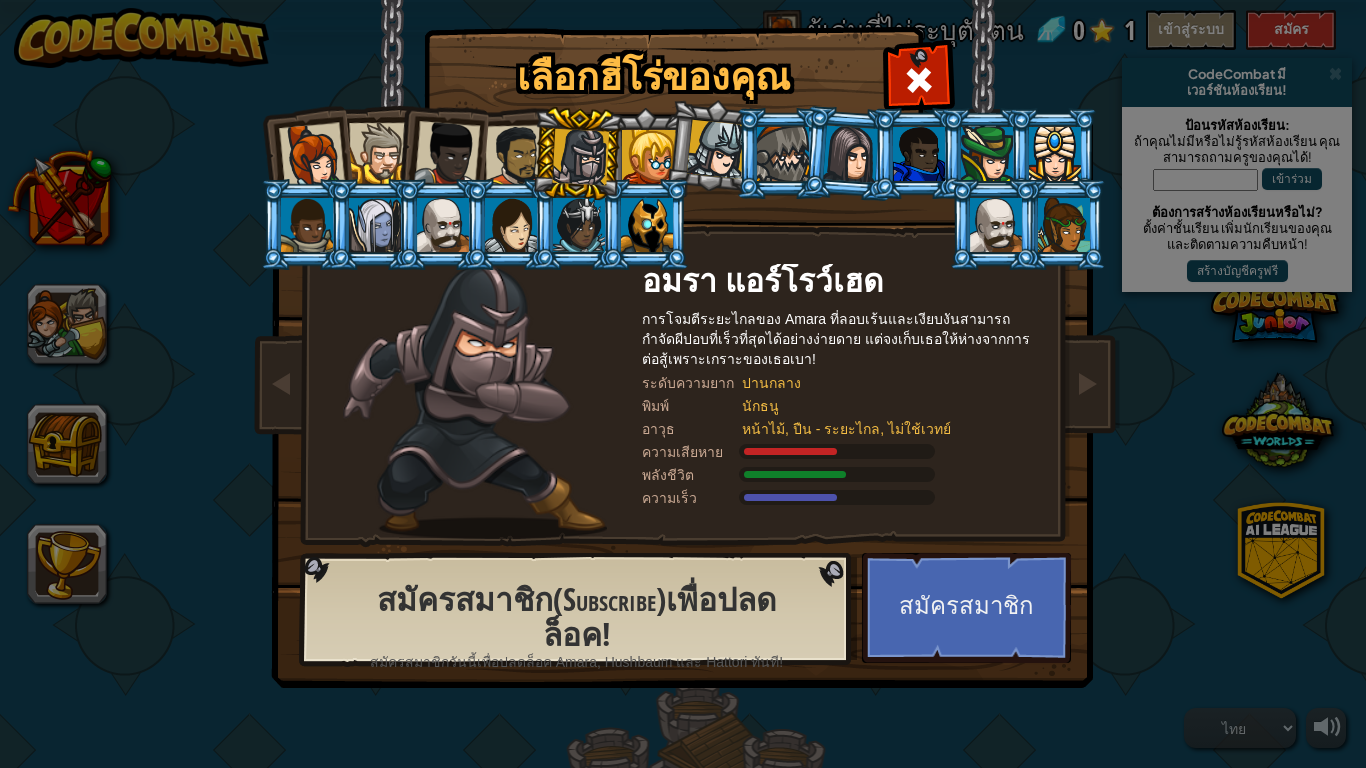 click at bounding box center (516, 156) 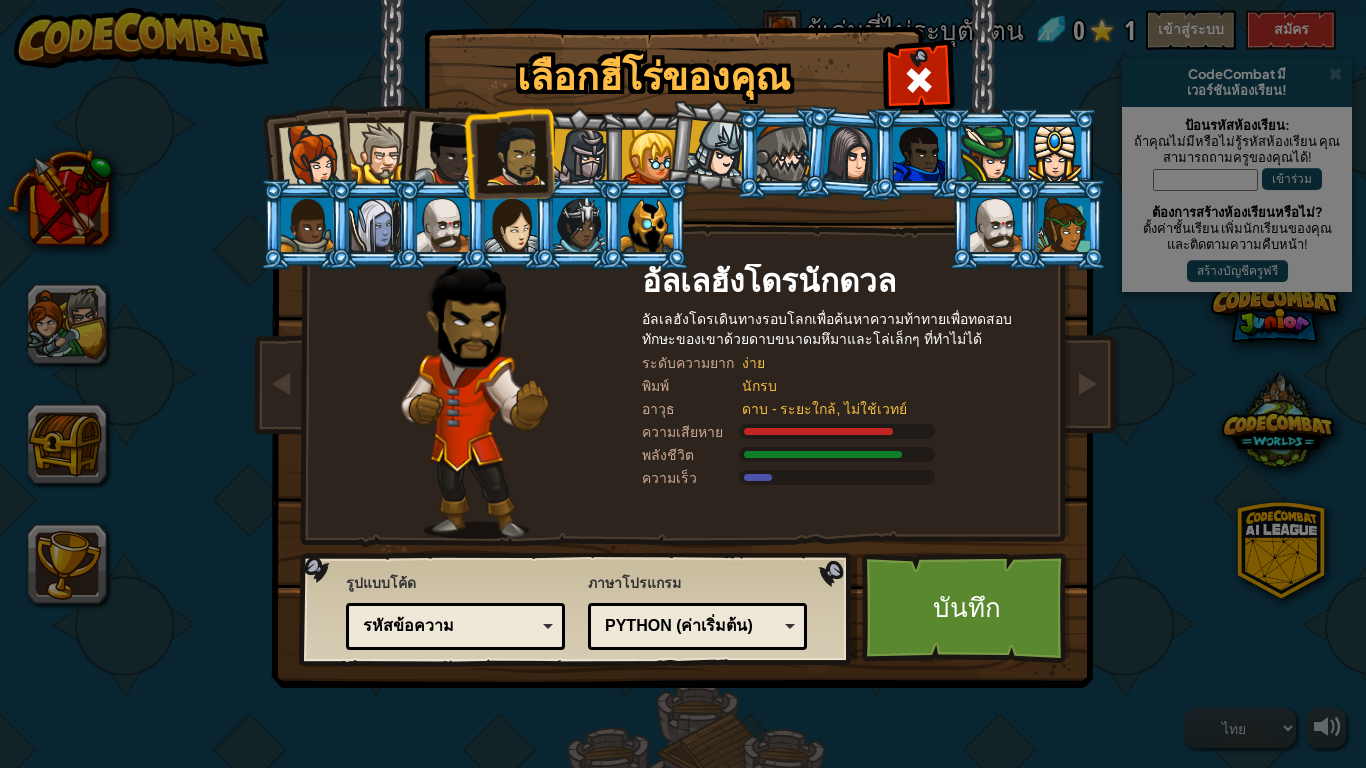 click at bounding box center (516, 156) 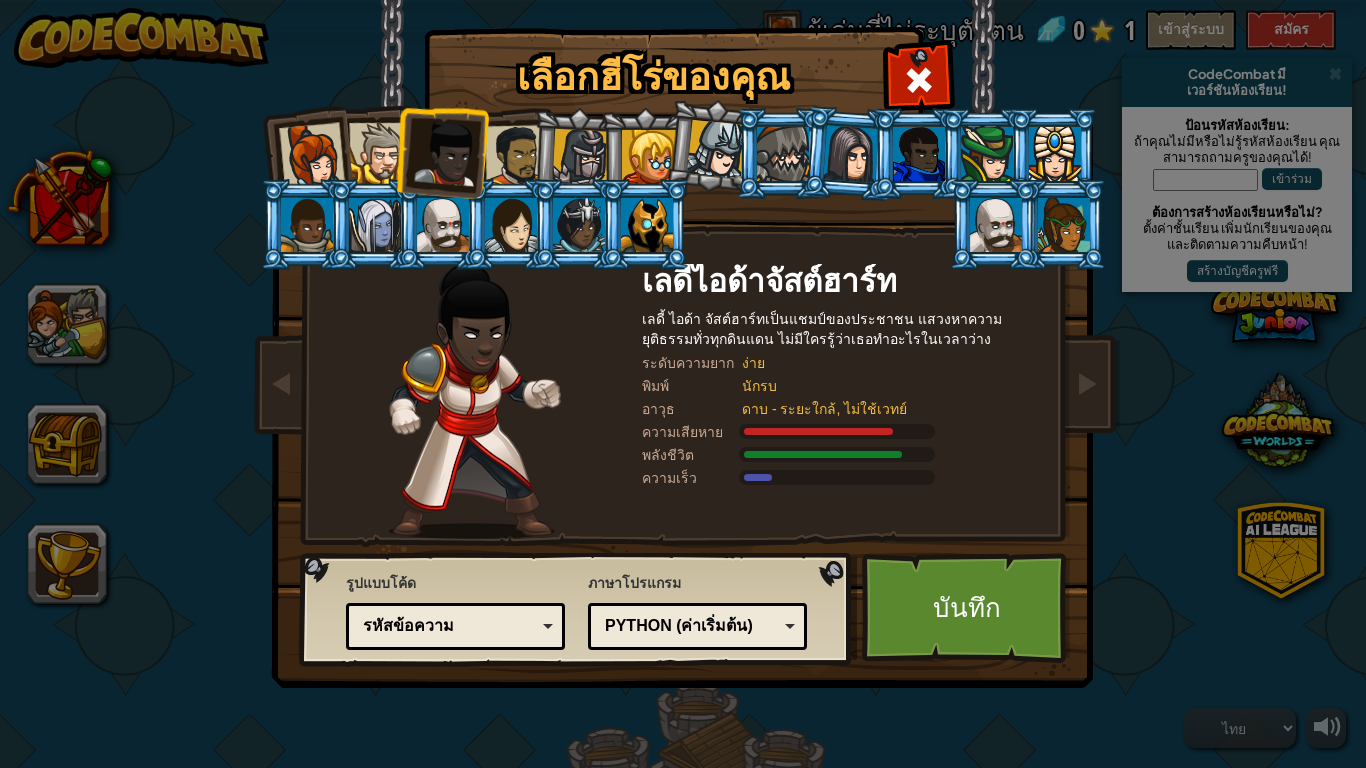click at bounding box center [379, 153] 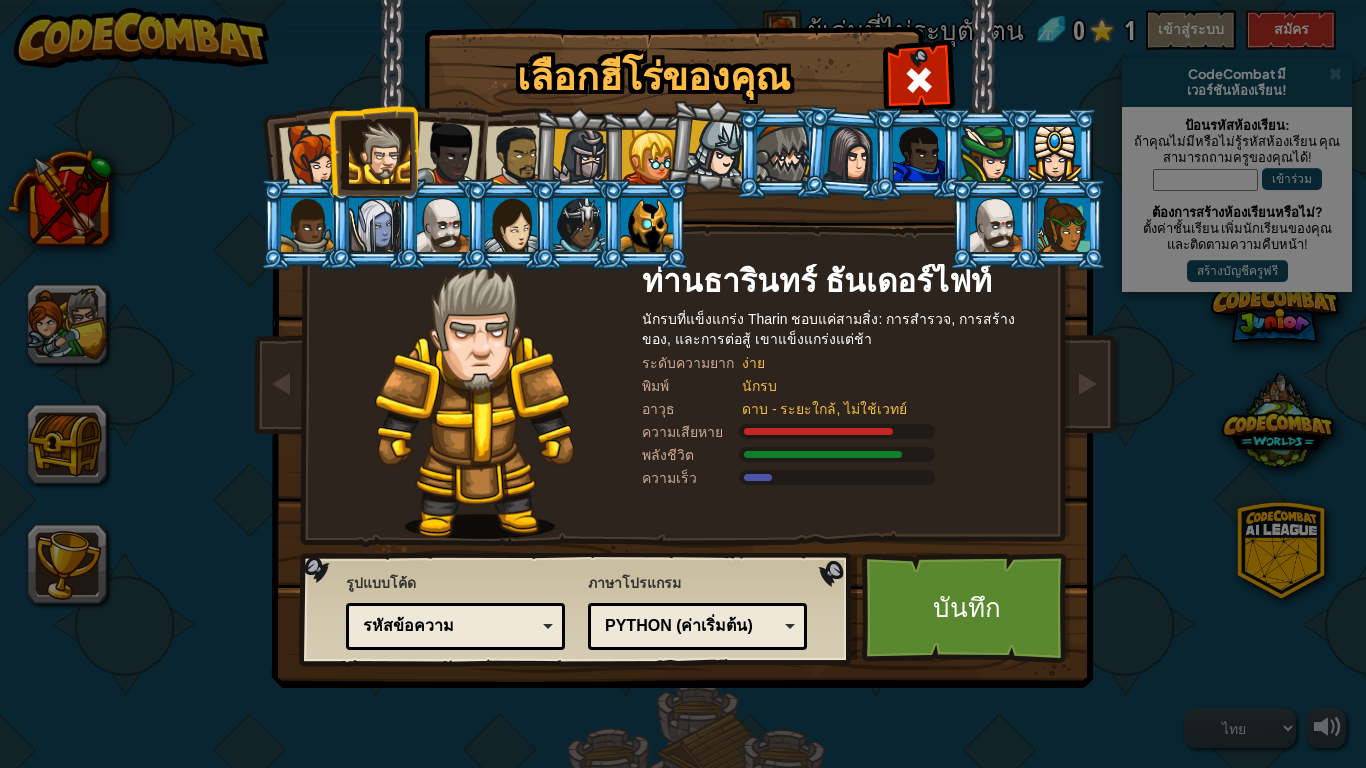 click at bounding box center (373, 150) 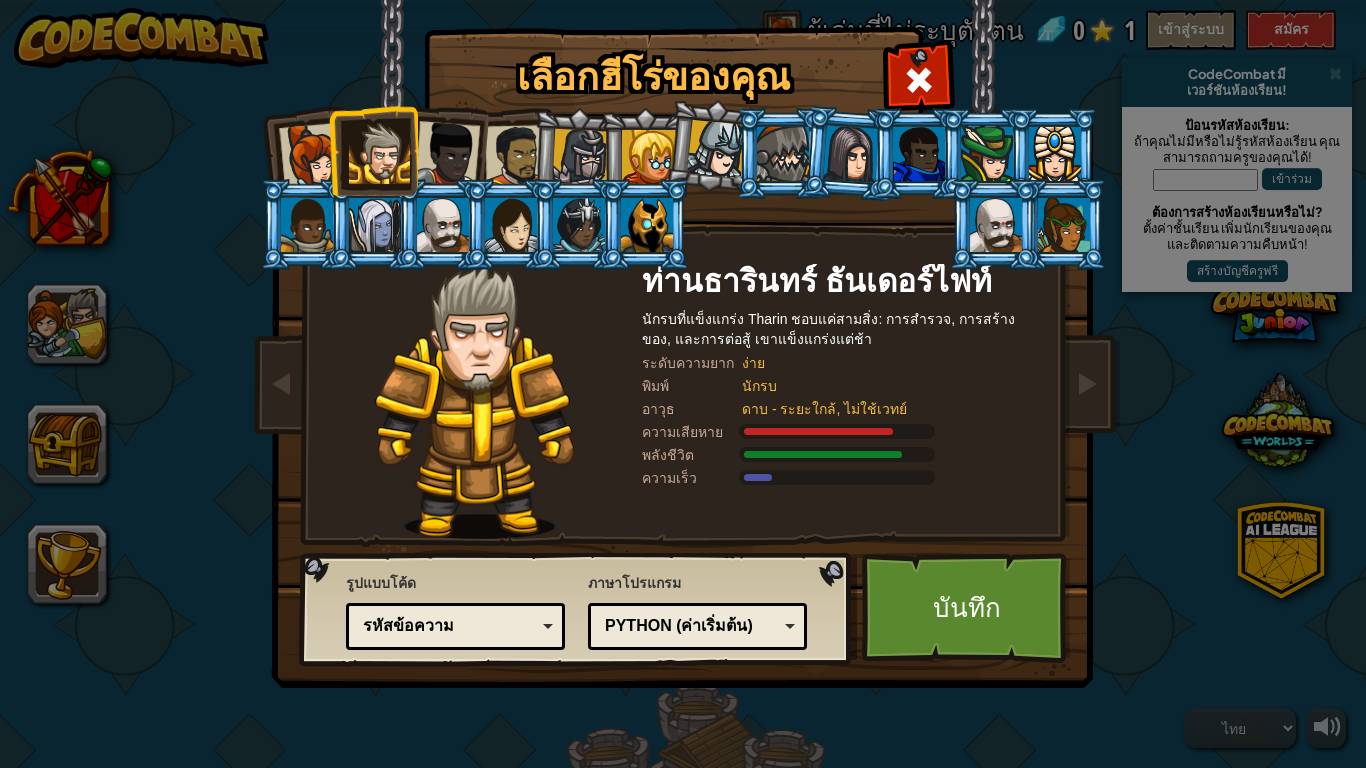 click at bounding box center [312, 156] 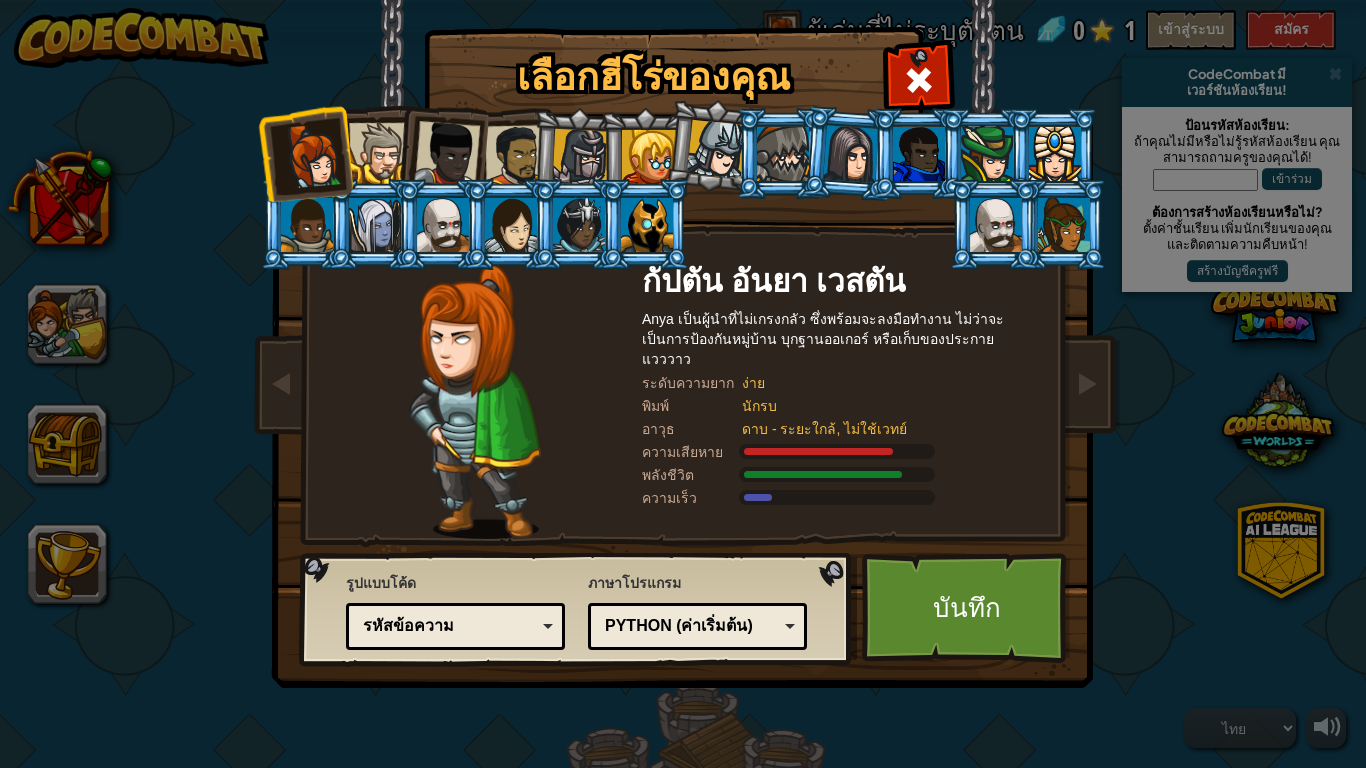 click at bounding box center (305, 153) 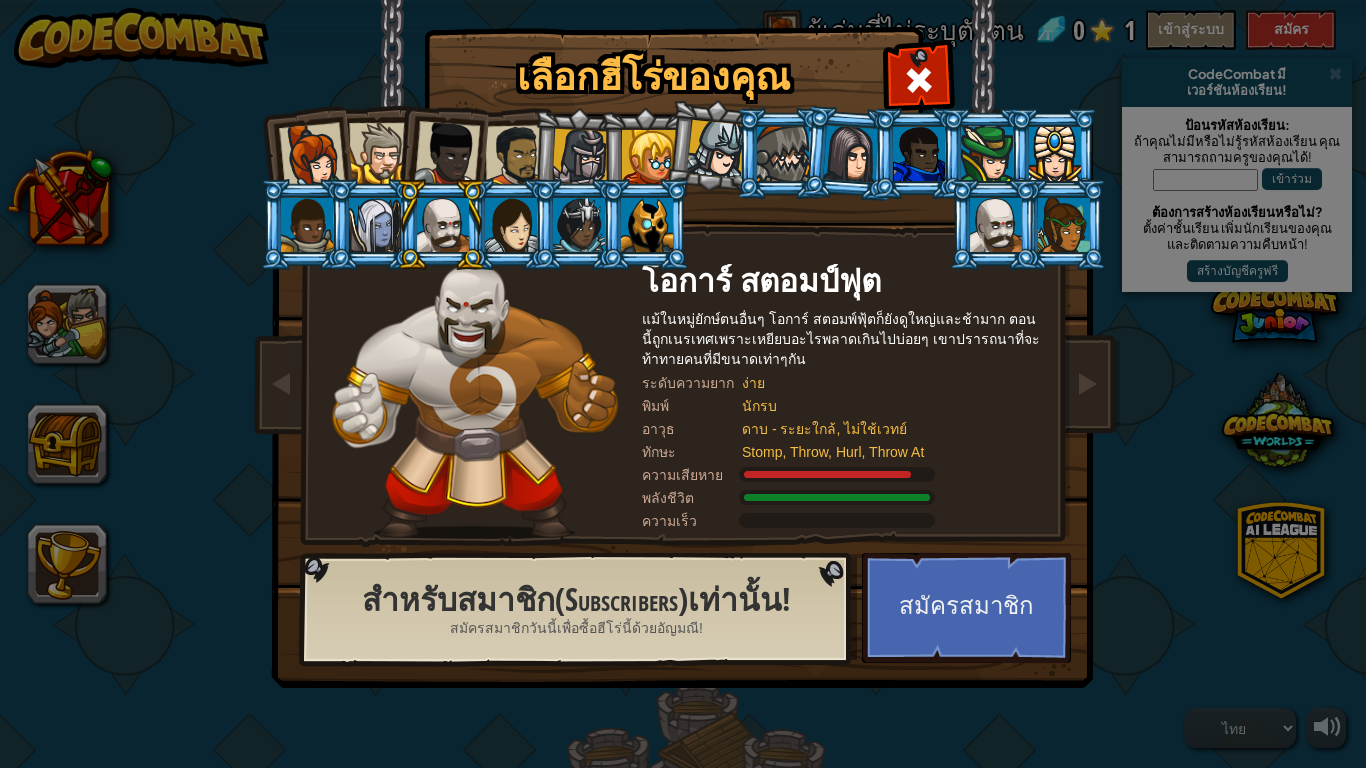 click at bounding box center [443, 225] 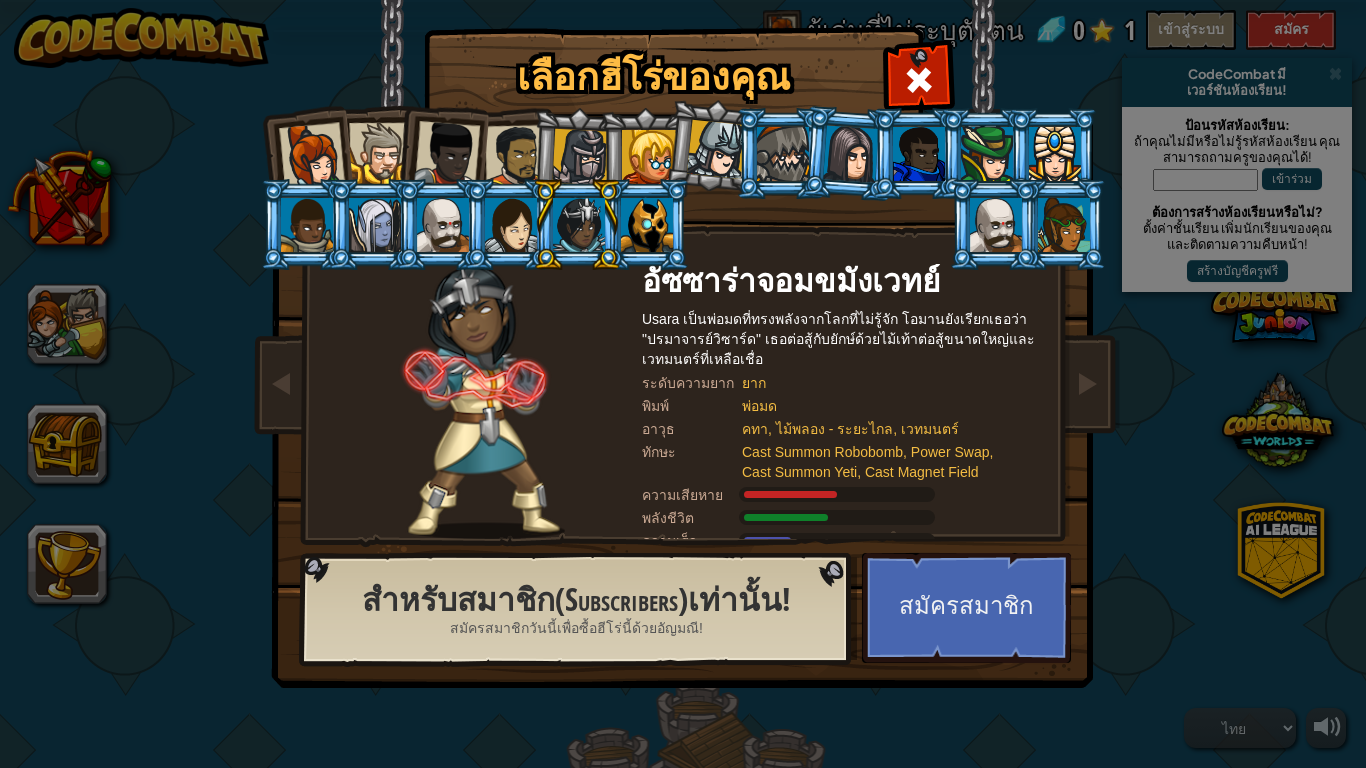 click at bounding box center [647, 225] 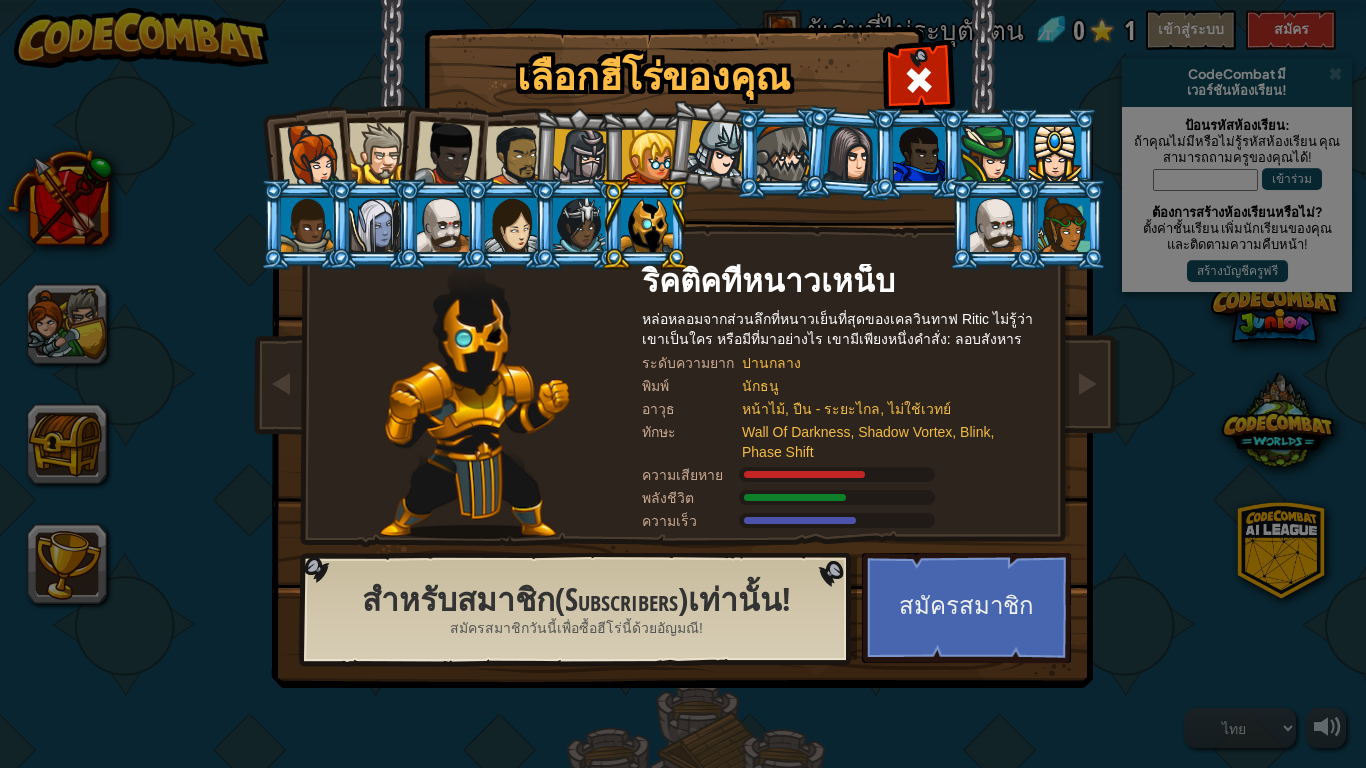 click at bounding box center (649, 157) 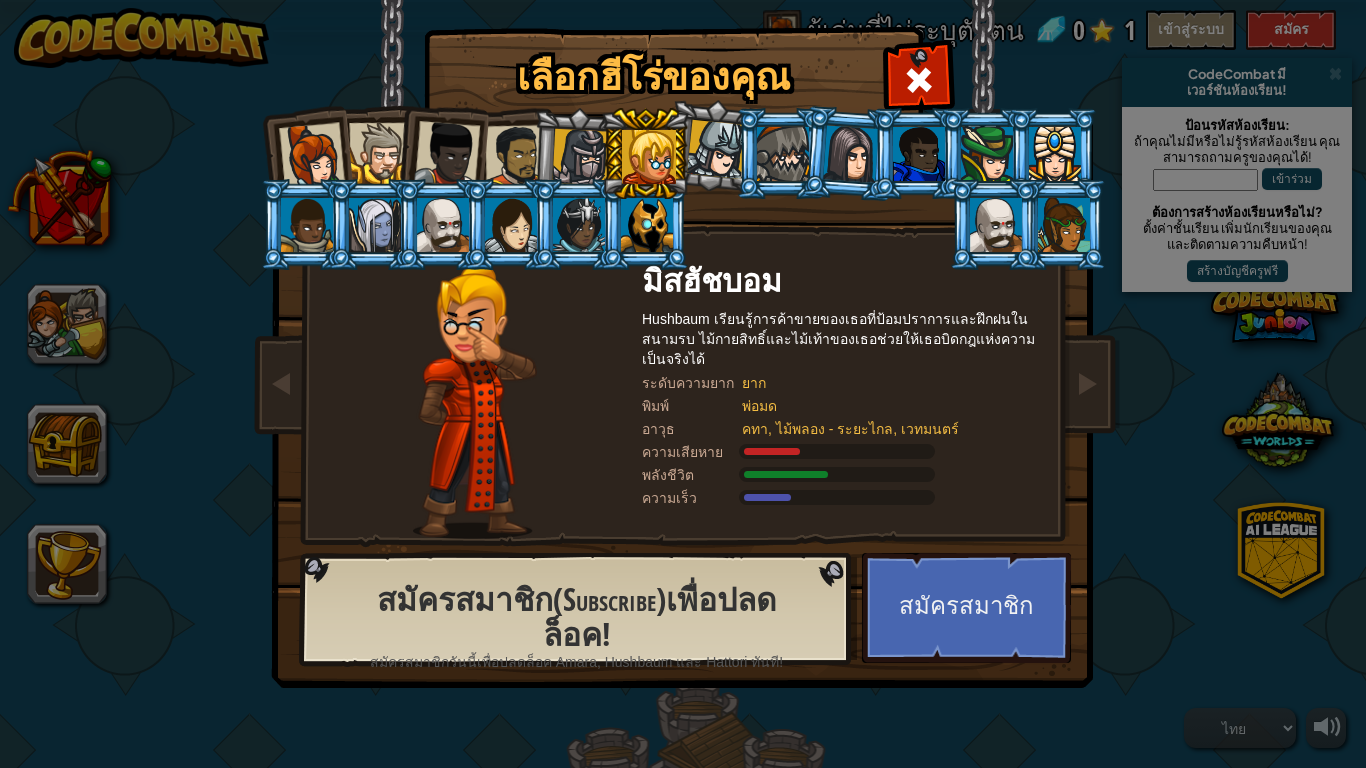 click at bounding box center [580, 157] 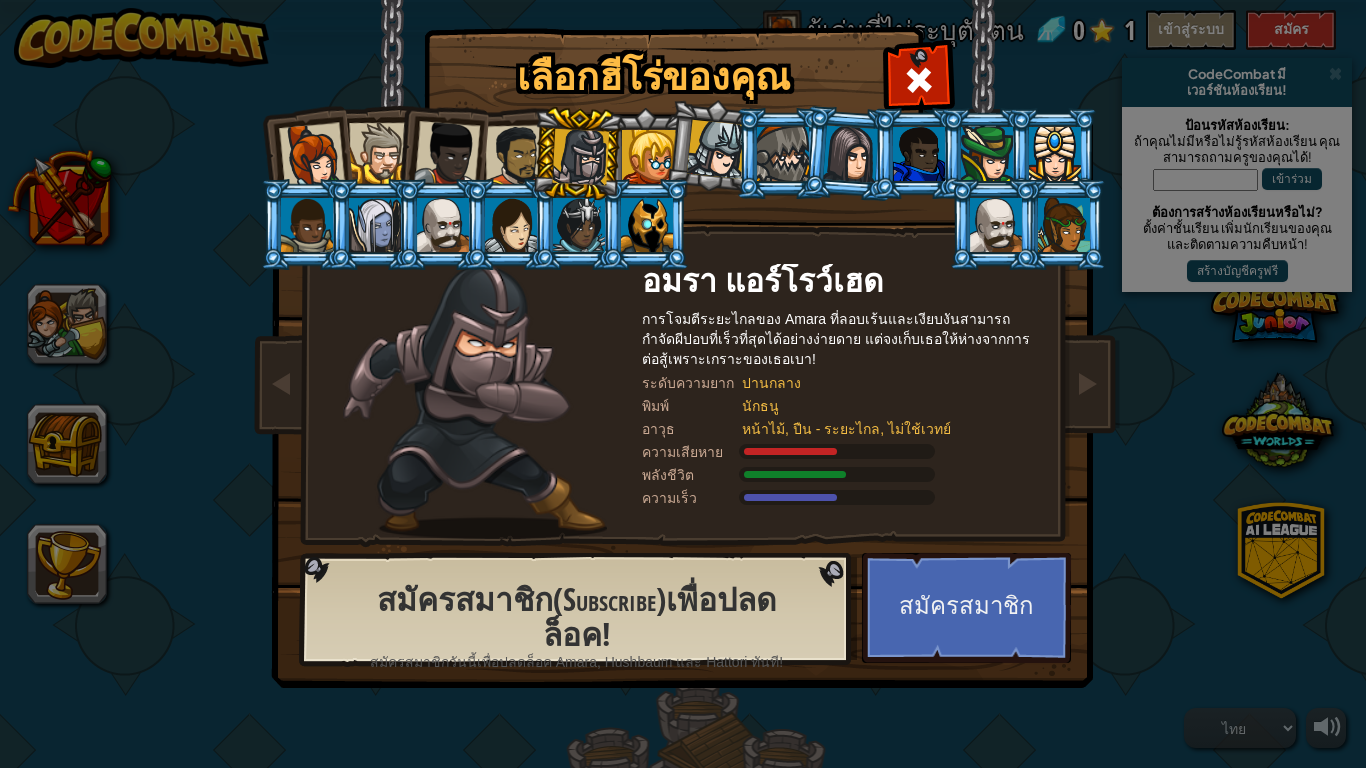 click at bounding box center (447, 154) 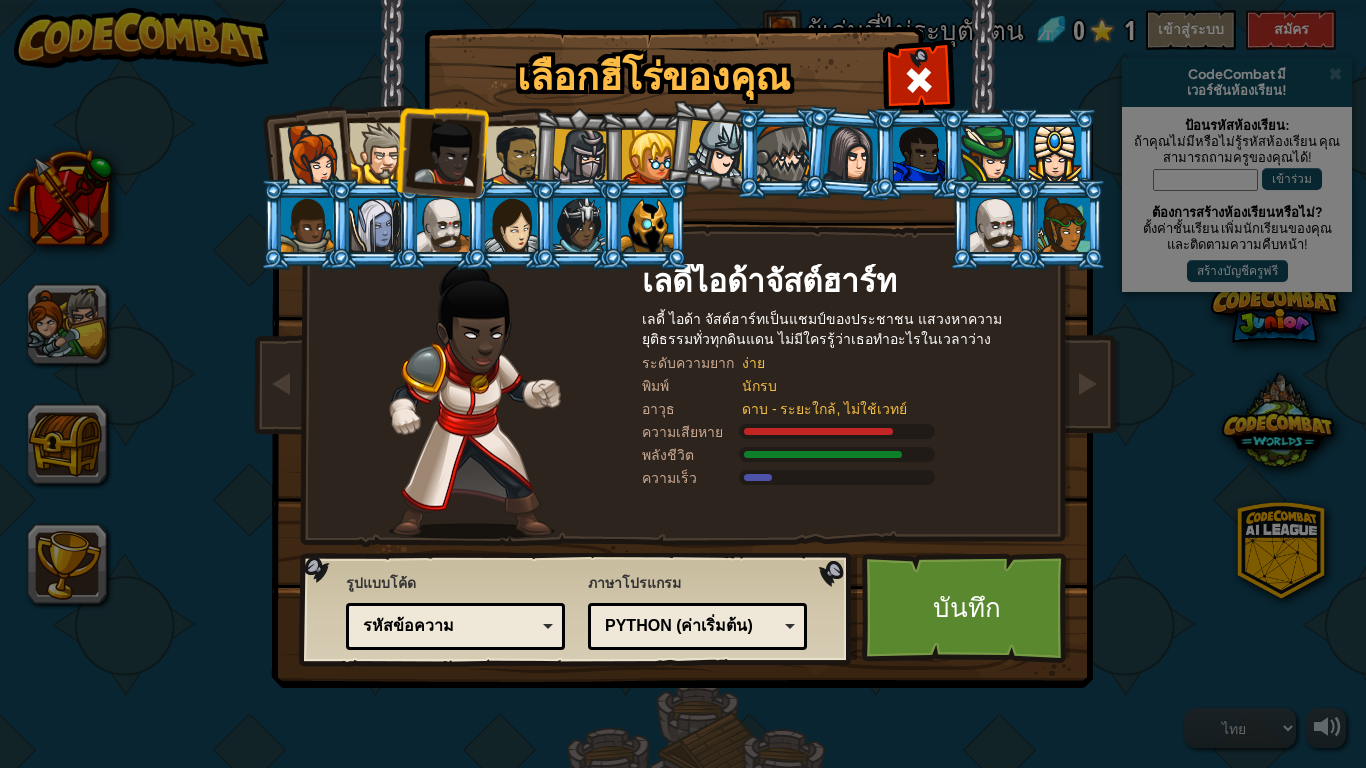 click at bounding box center [441, 150] 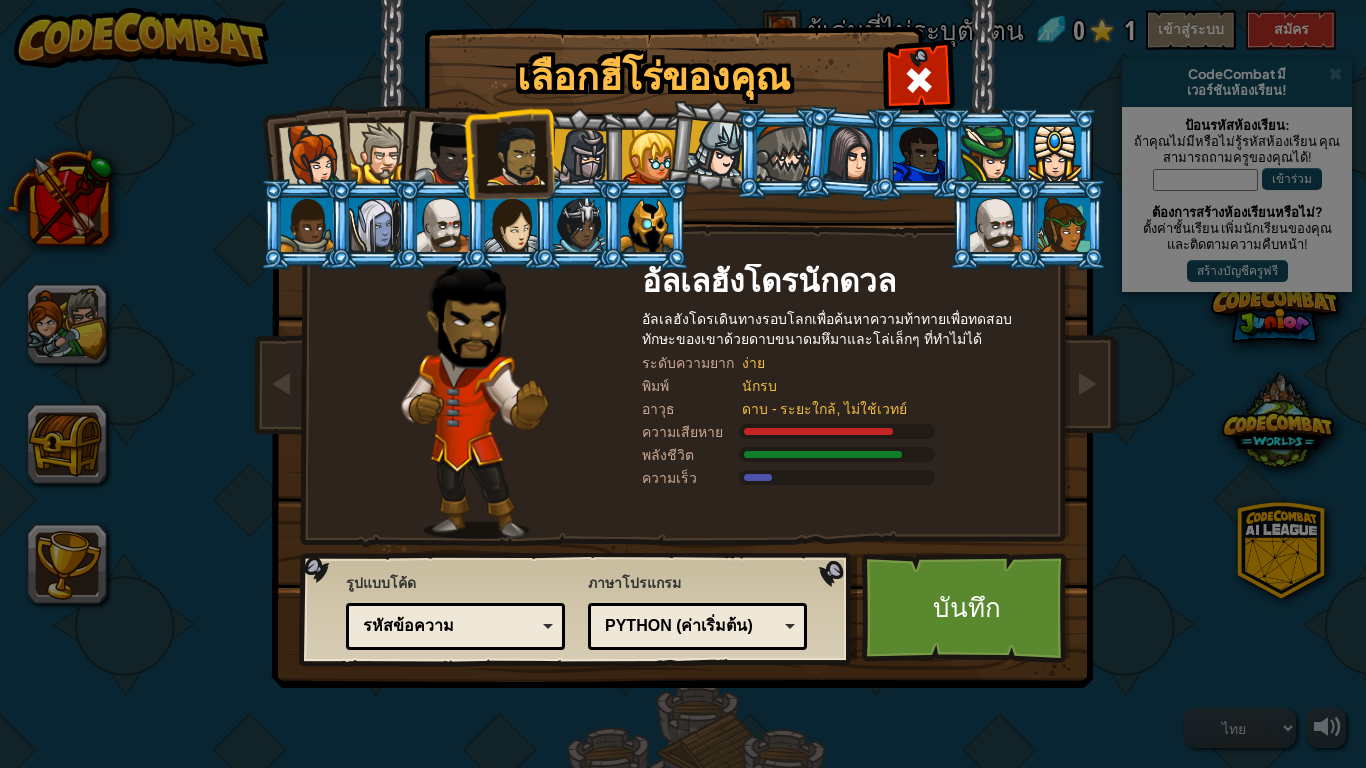 click at bounding box center [509, 153] 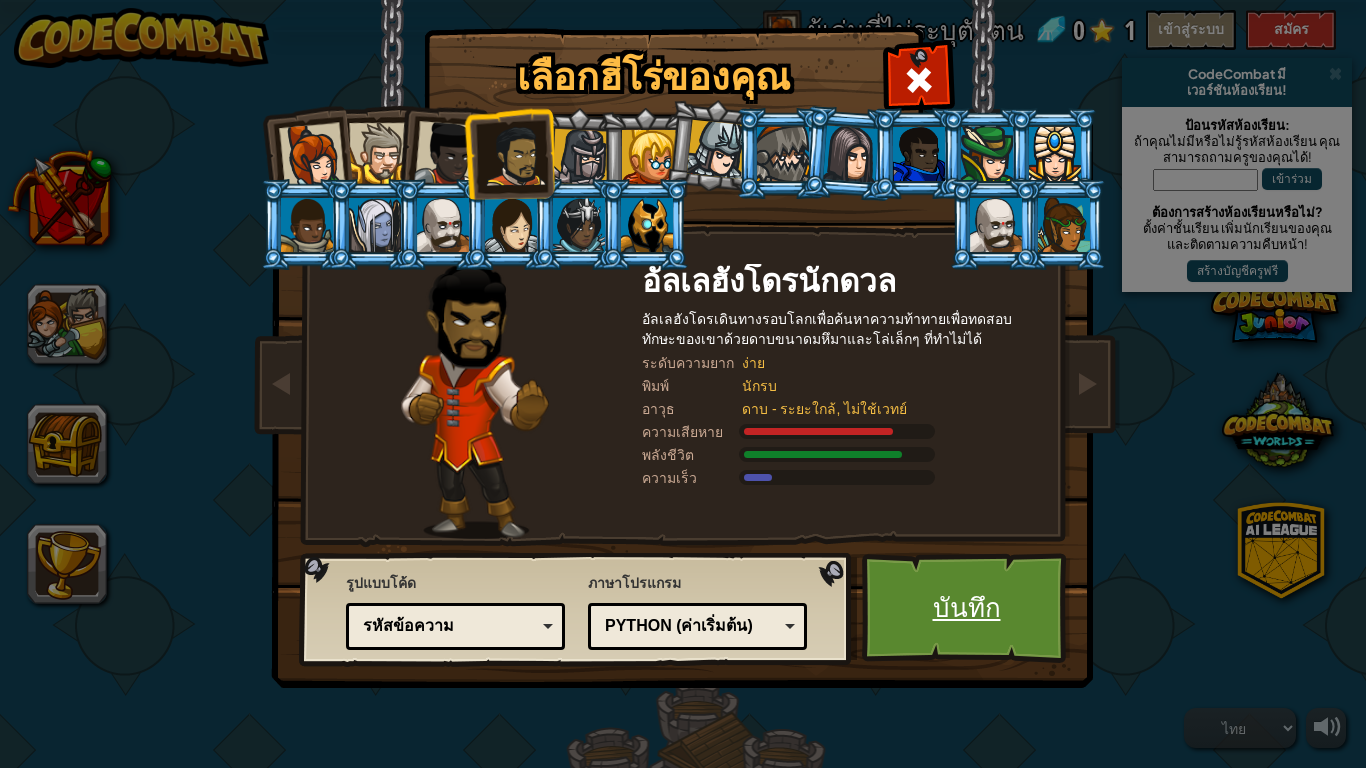 click on "บันทึก" at bounding box center (966, 608) 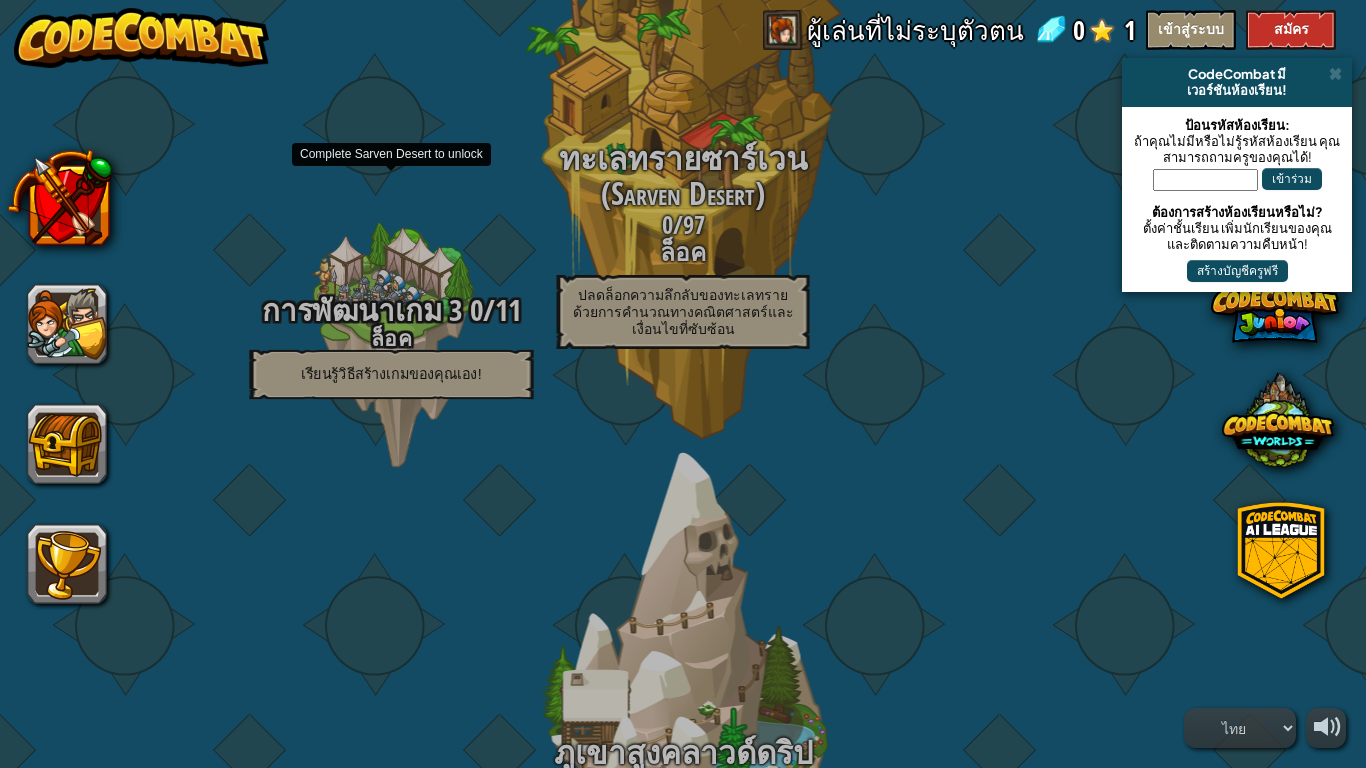 scroll, scrollTop: 1700, scrollLeft: 0, axis: vertical 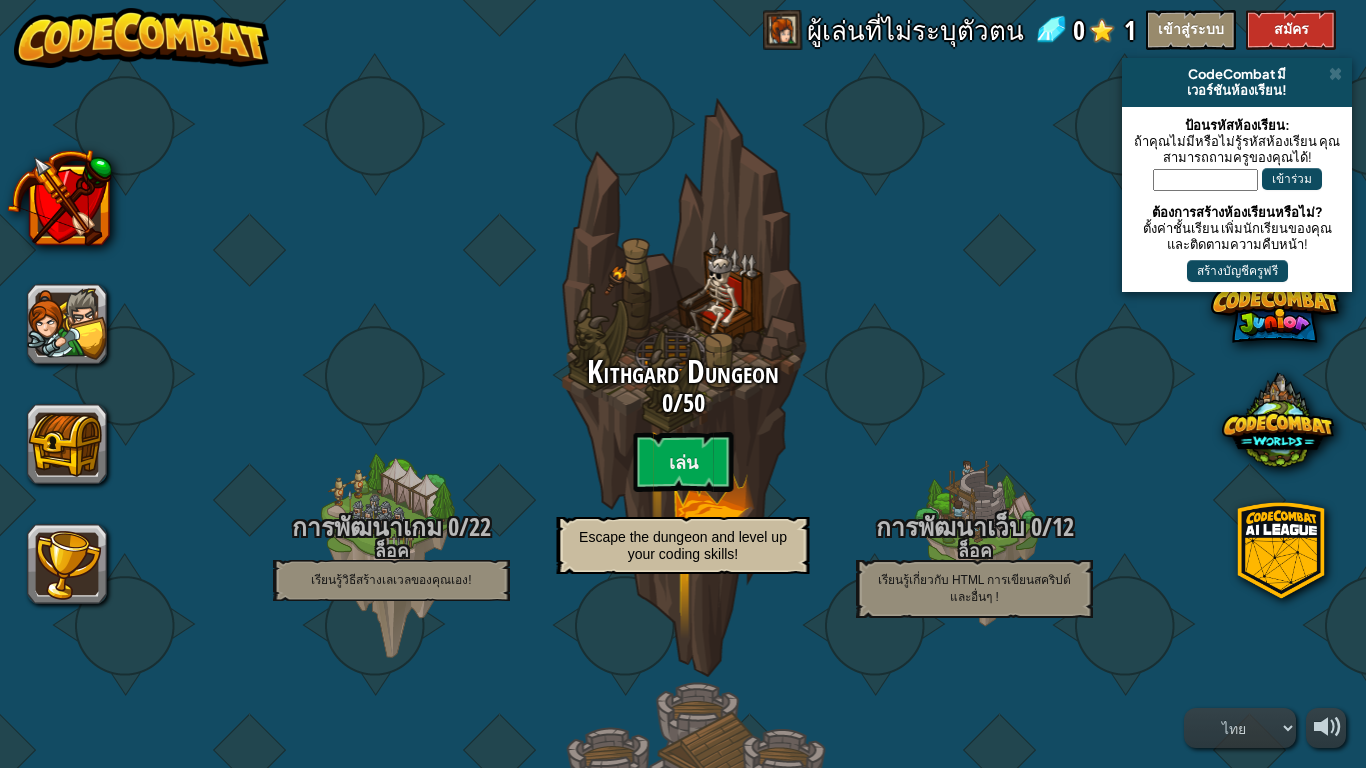 click at bounding box center (142, 38) 